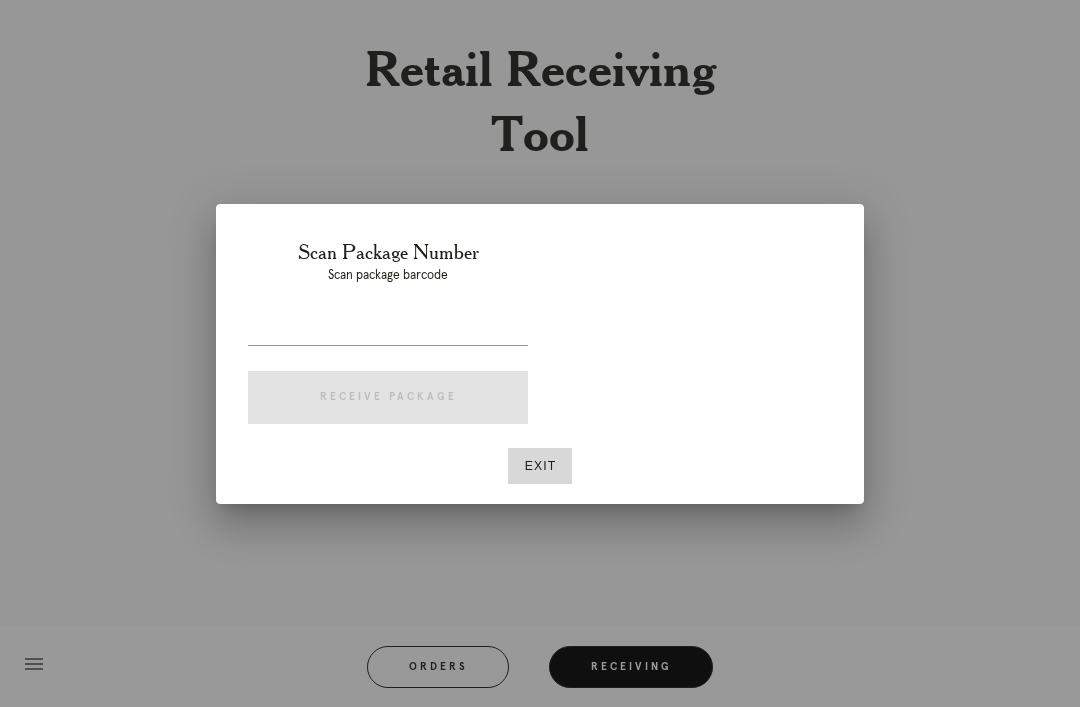 scroll, scrollTop: 64, scrollLeft: 0, axis: vertical 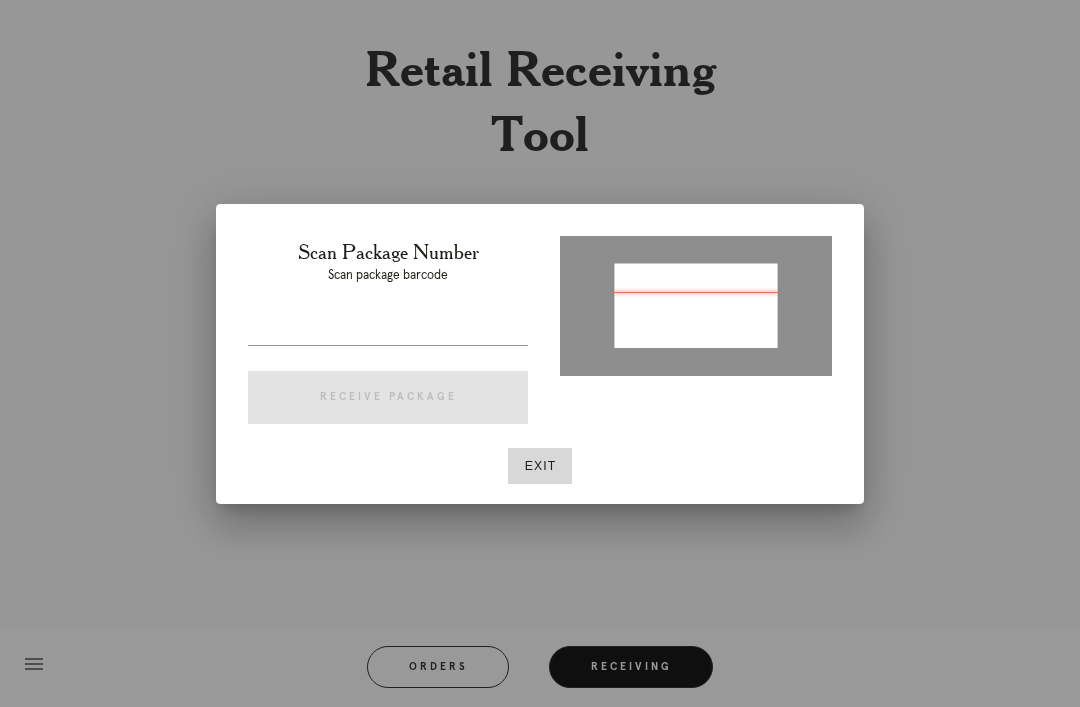 type on "P964708812675021" 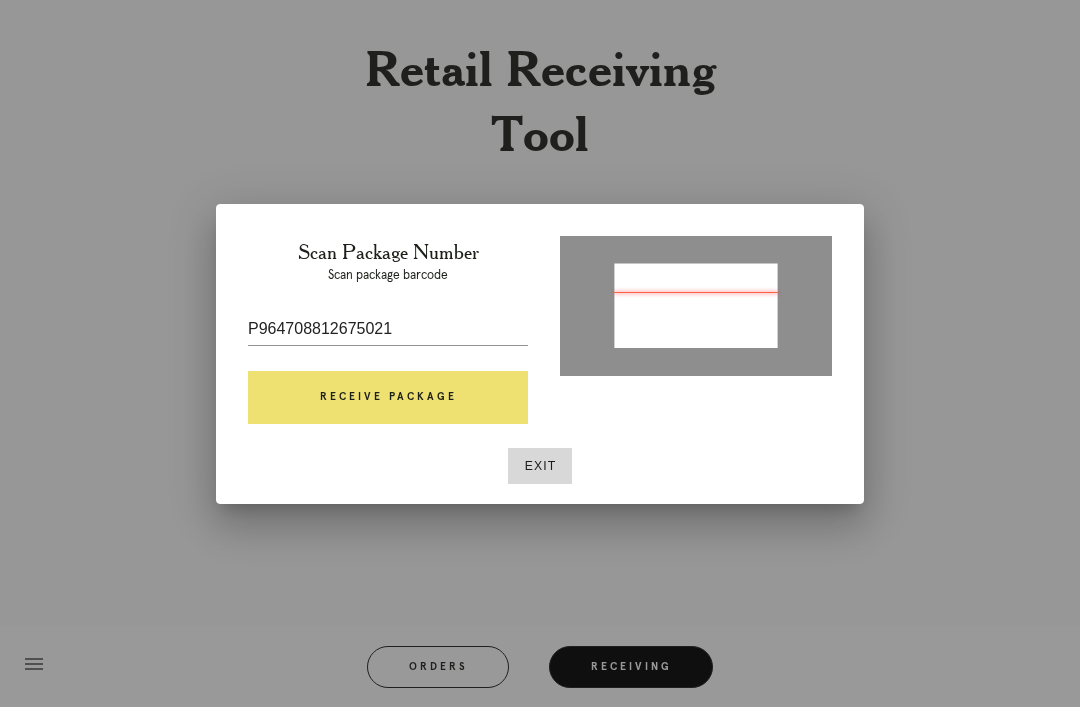 click on "Receive Package" at bounding box center [388, 398] 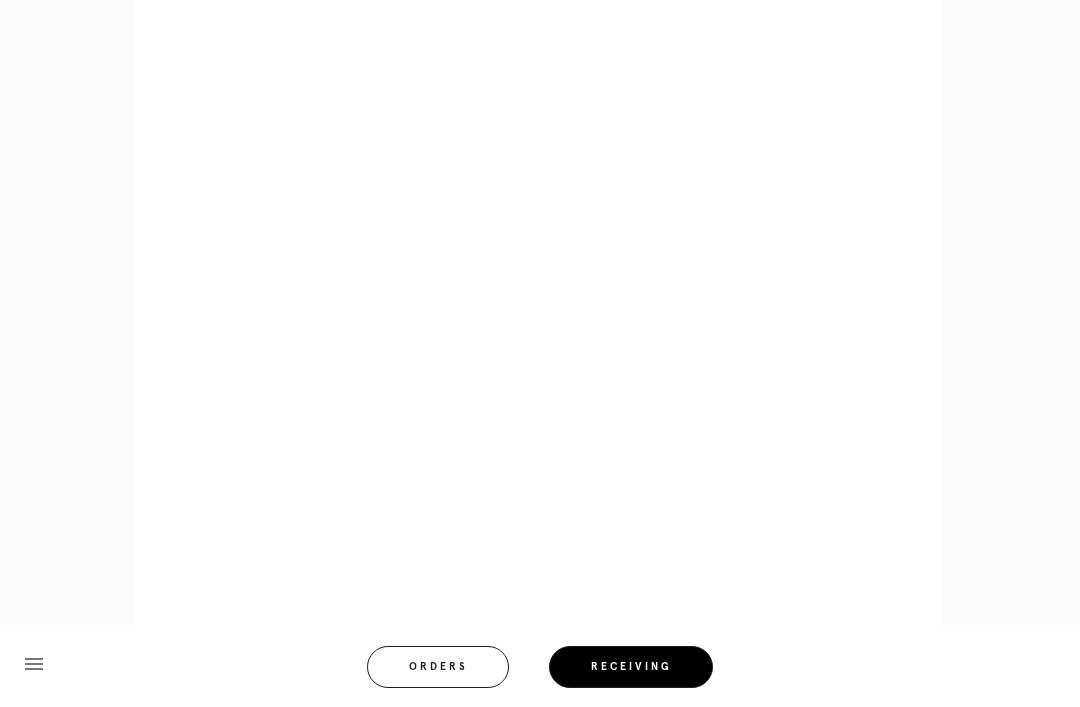 scroll, scrollTop: 892, scrollLeft: 0, axis: vertical 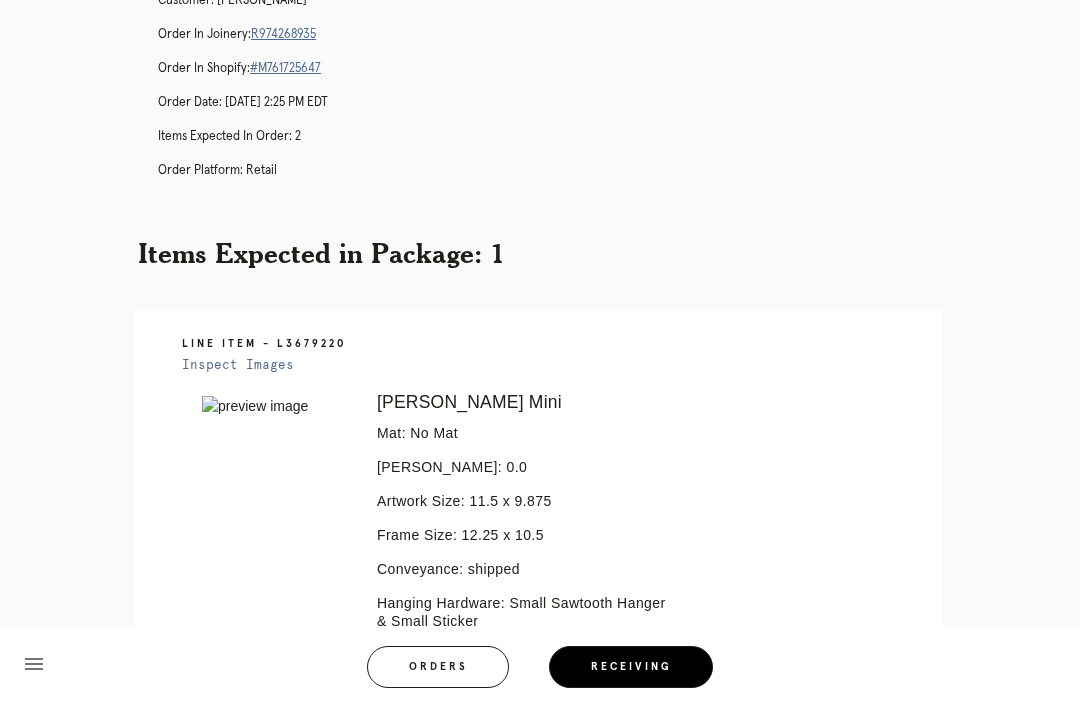 click on "Orders" at bounding box center [438, 667] 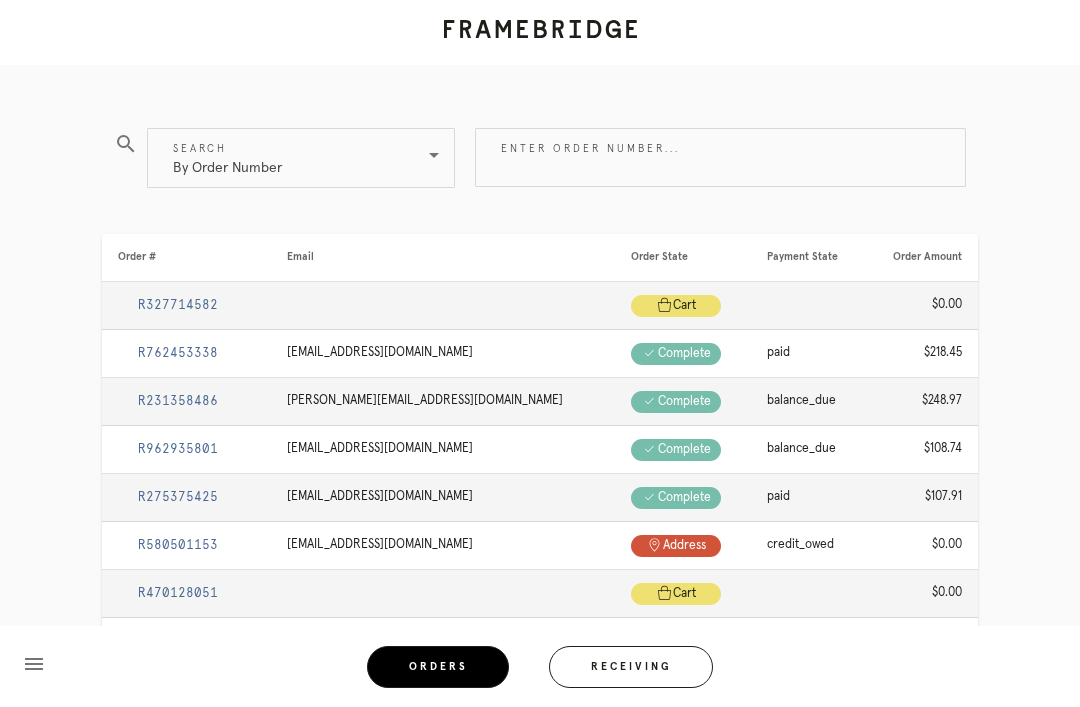 click on "Receiving" at bounding box center [631, 667] 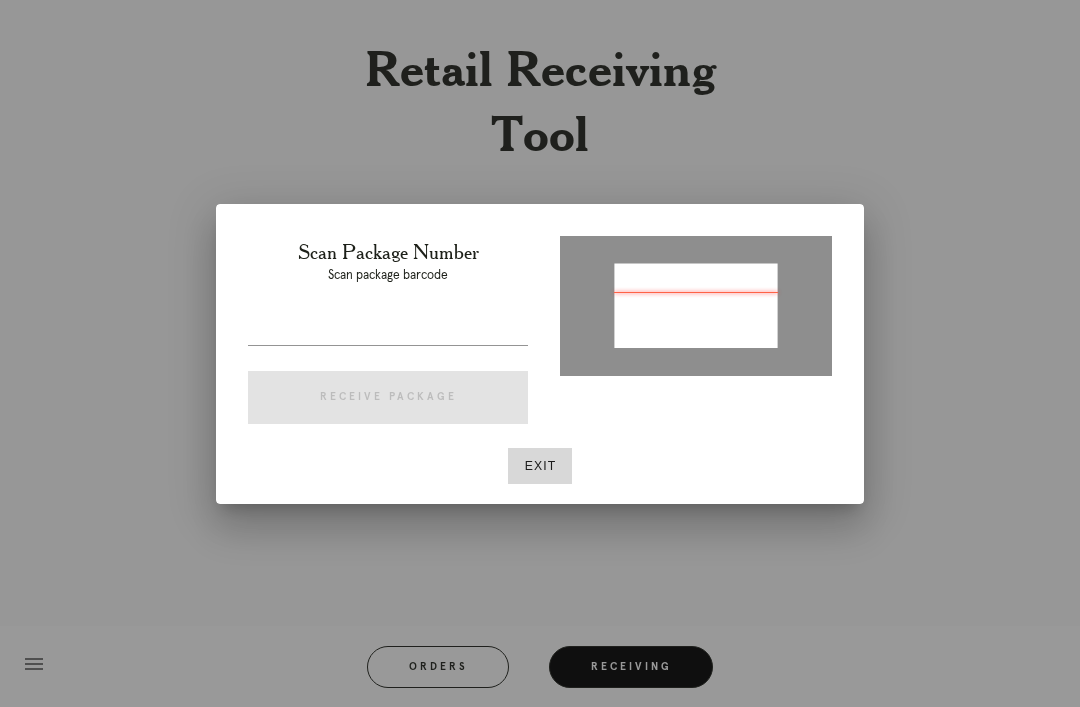 type on "P597805175429770" 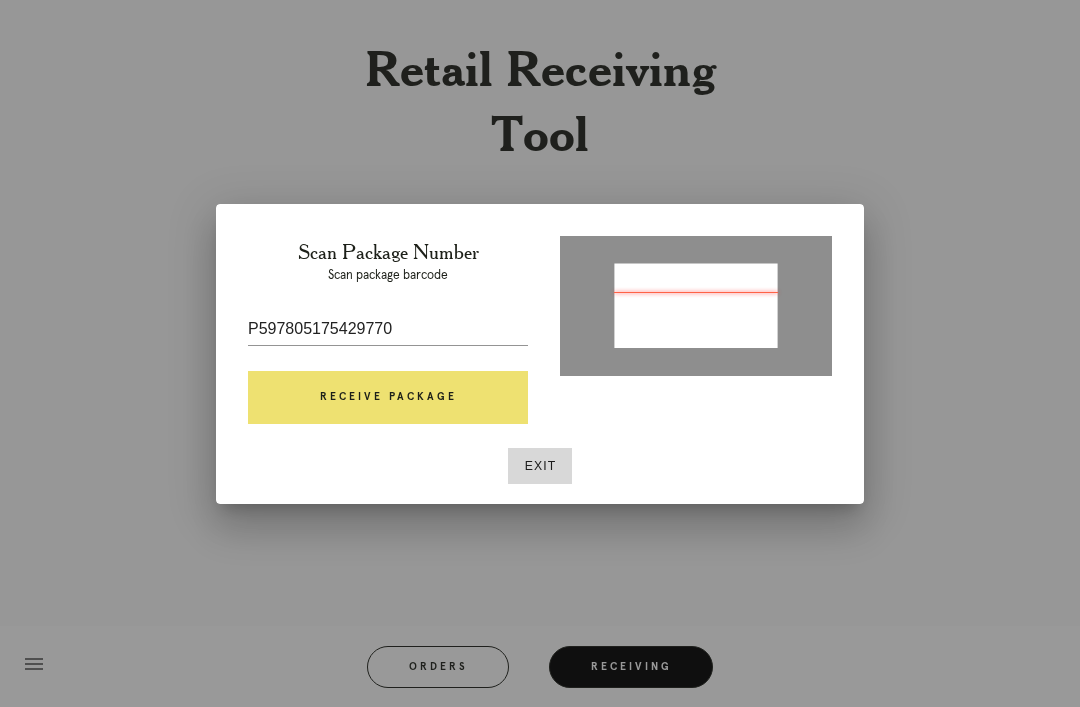 click on "Receive Package" at bounding box center [388, 398] 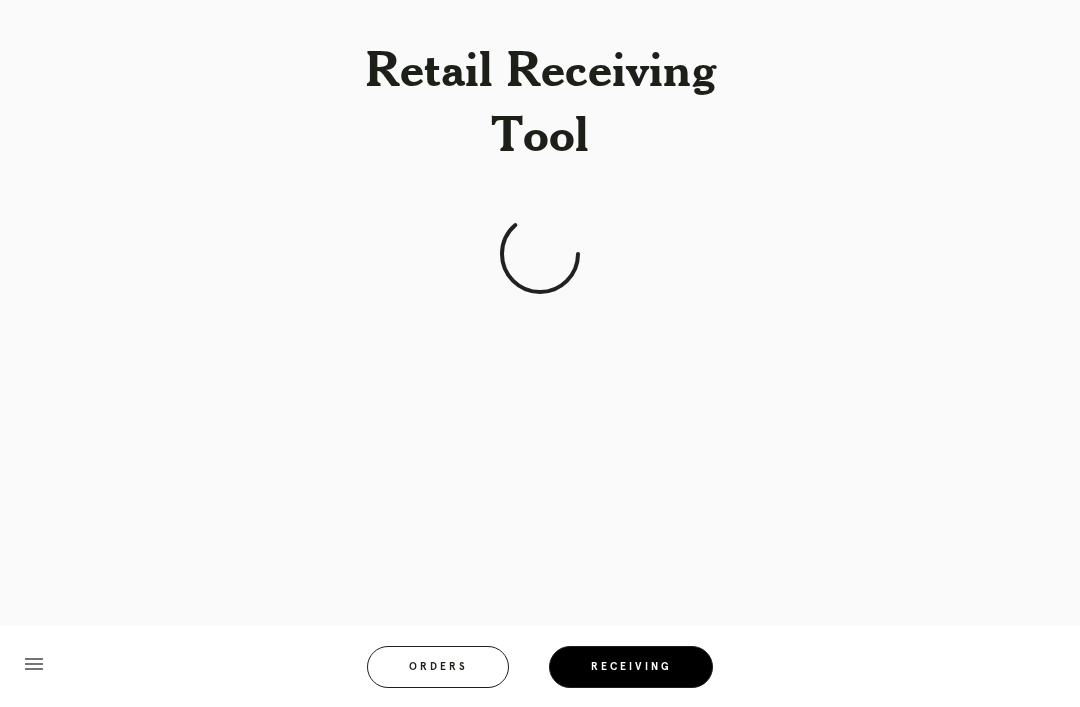 click on "menu
Orders
Receiving
Logged in as:   Kimari.mcmillan@framebridge.com   76th and 3rd
Logout" at bounding box center (540, 673) 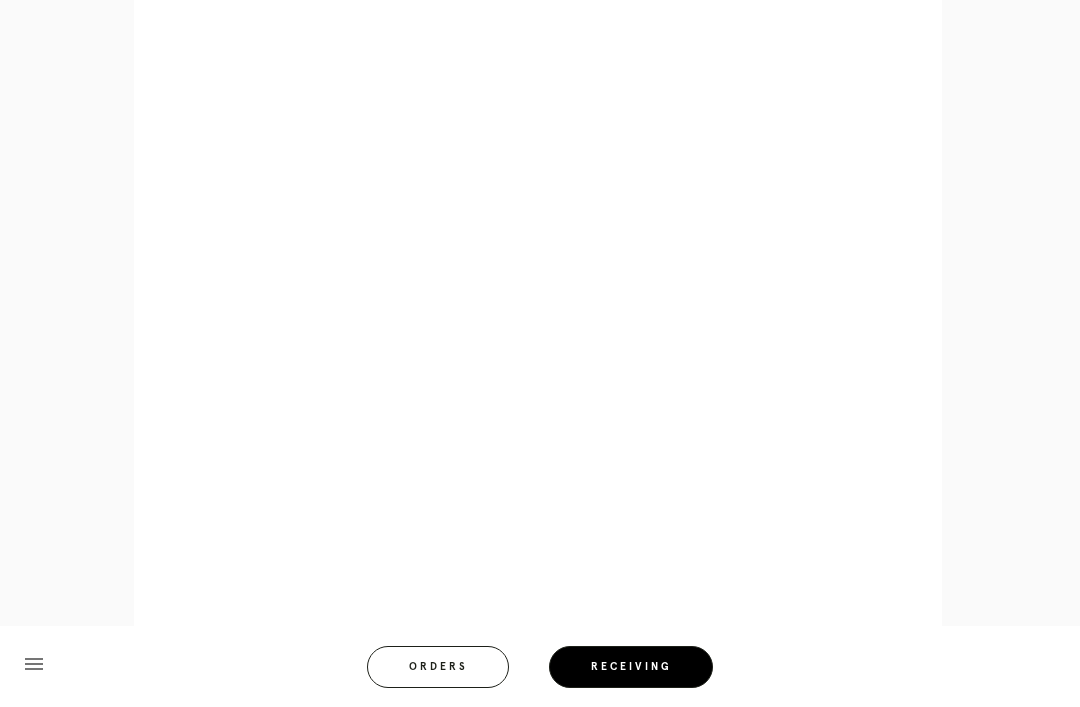 scroll, scrollTop: 858, scrollLeft: 0, axis: vertical 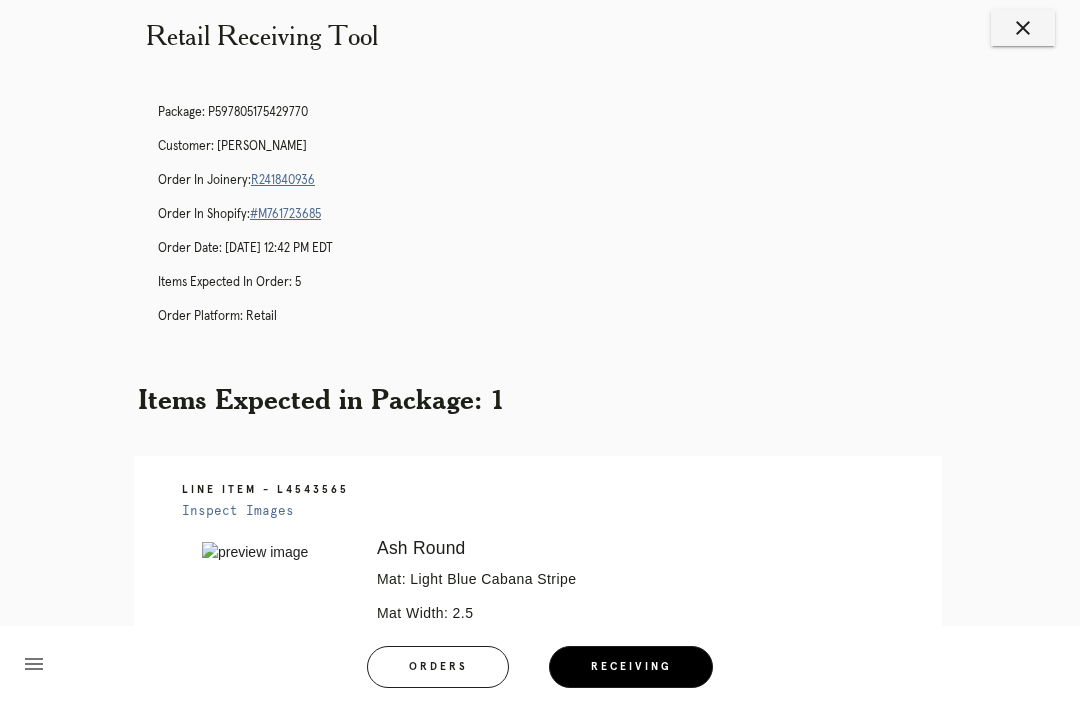 click on "close" at bounding box center (1023, 28) 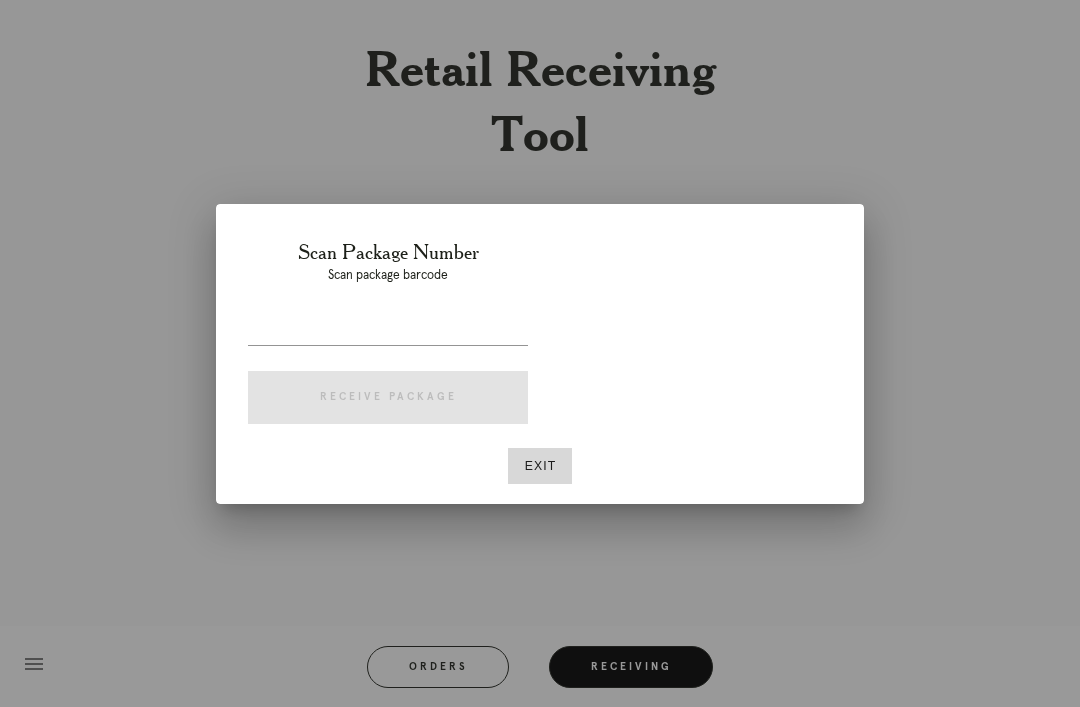 scroll, scrollTop: 29, scrollLeft: 0, axis: vertical 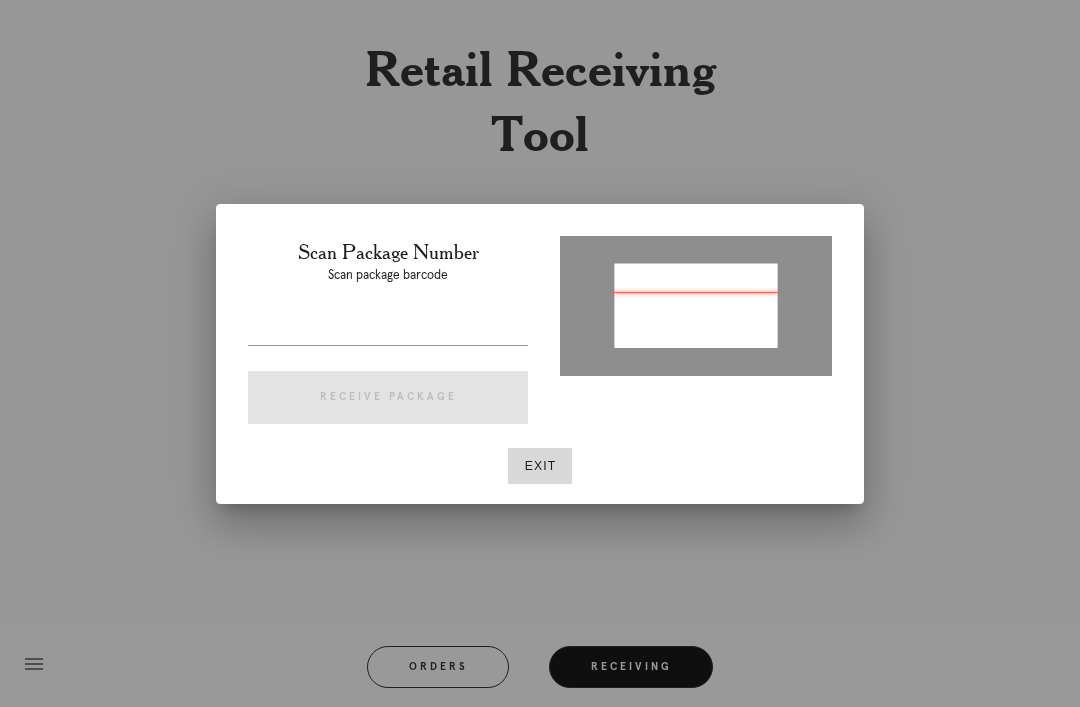 type on "P941771073855032" 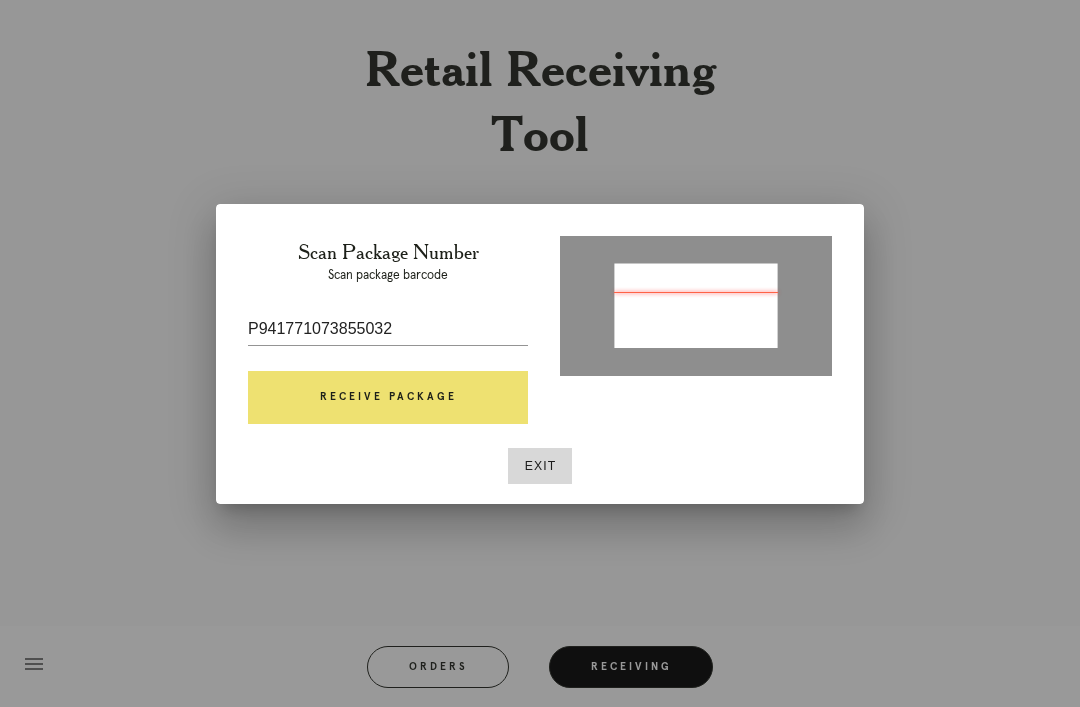click on "Receive Package" at bounding box center [388, 398] 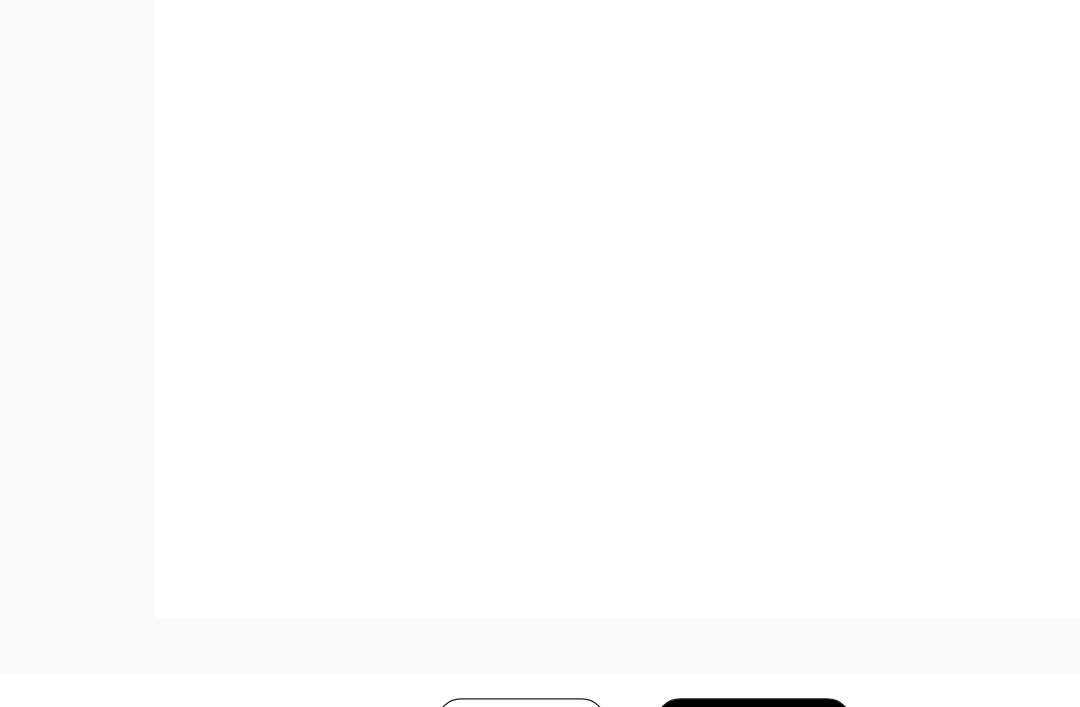 scroll, scrollTop: 1076, scrollLeft: 0, axis: vertical 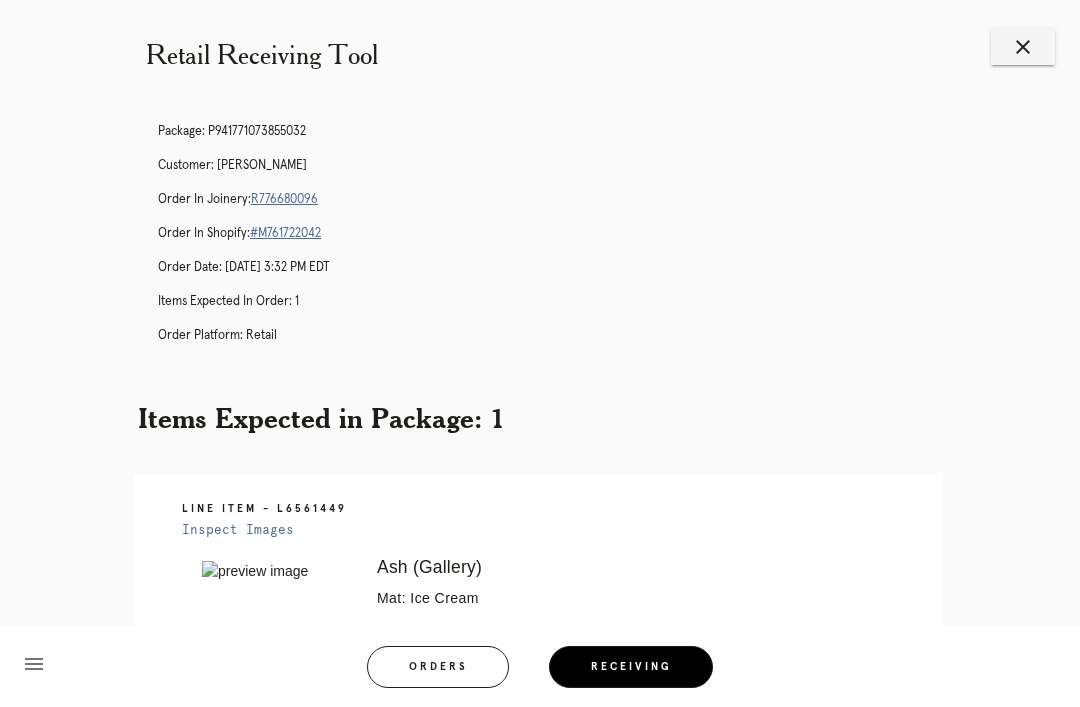 click on "close" at bounding box center [1023, 47] 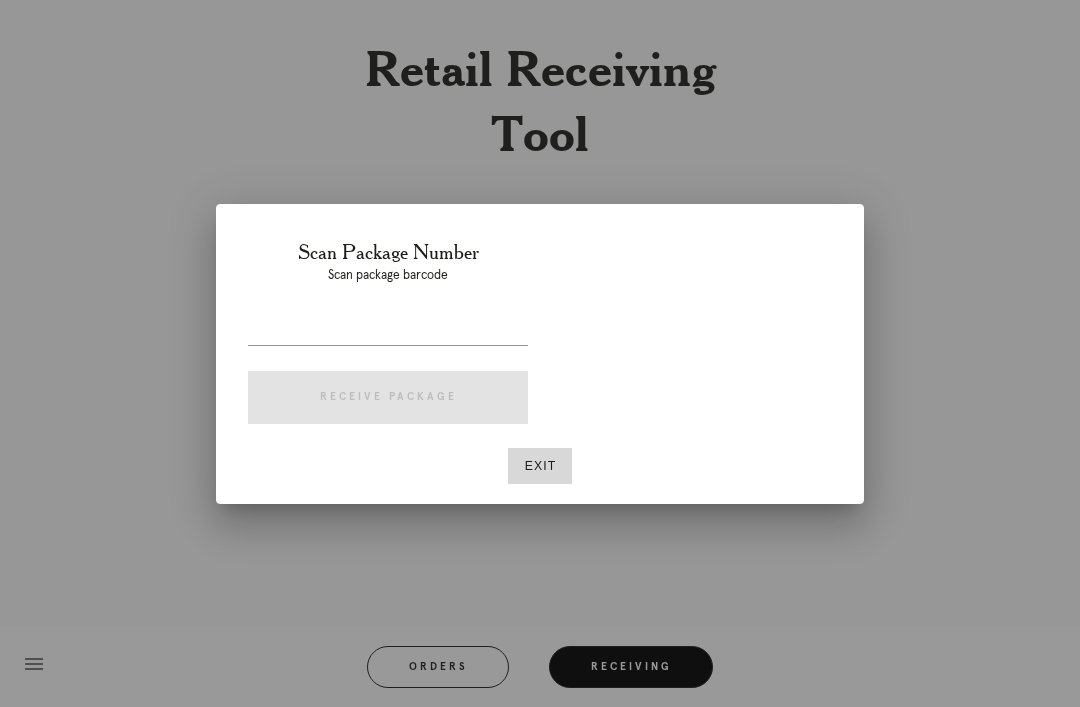 scroll, scrollTop: 10, scrollLeft: 0, axis: vertical 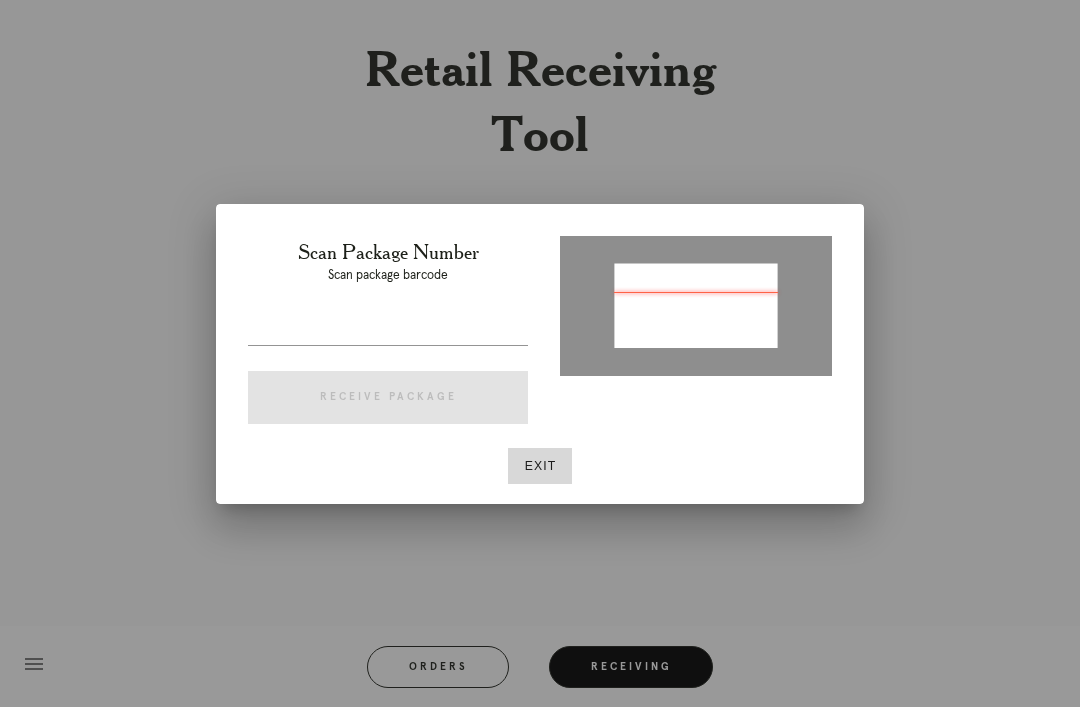 type on "P758055230659779" 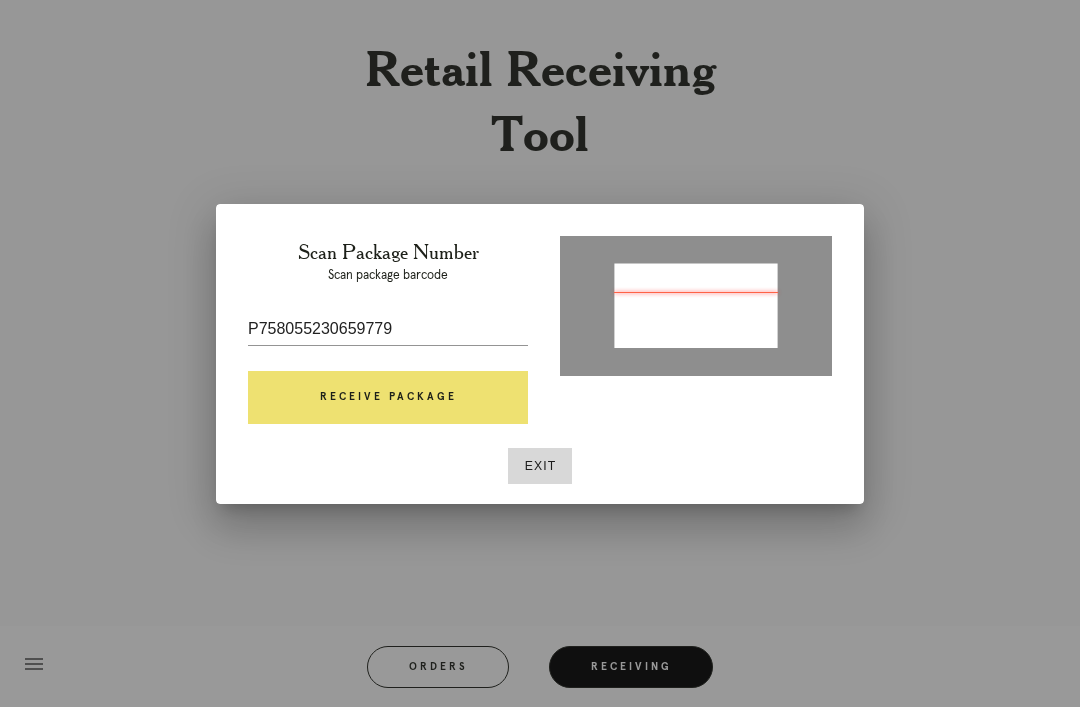 scroll, scrollTop: 10, scrollLeft: 0, axis: vertical 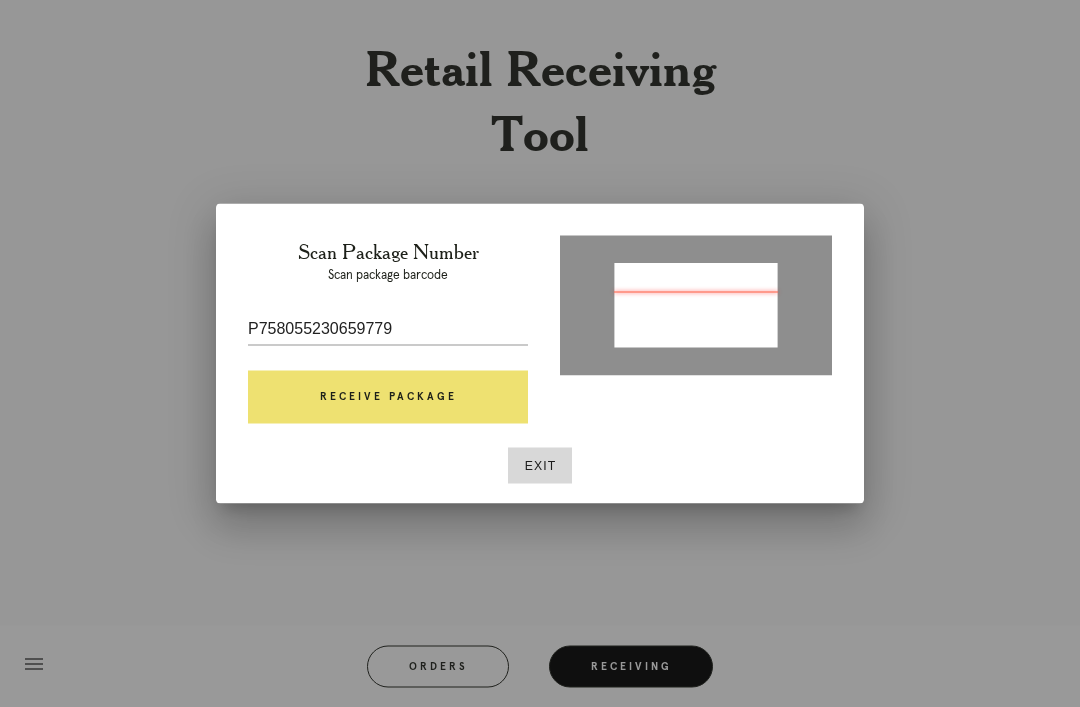 click on "Receive Package" at bounding box center [388, 398] 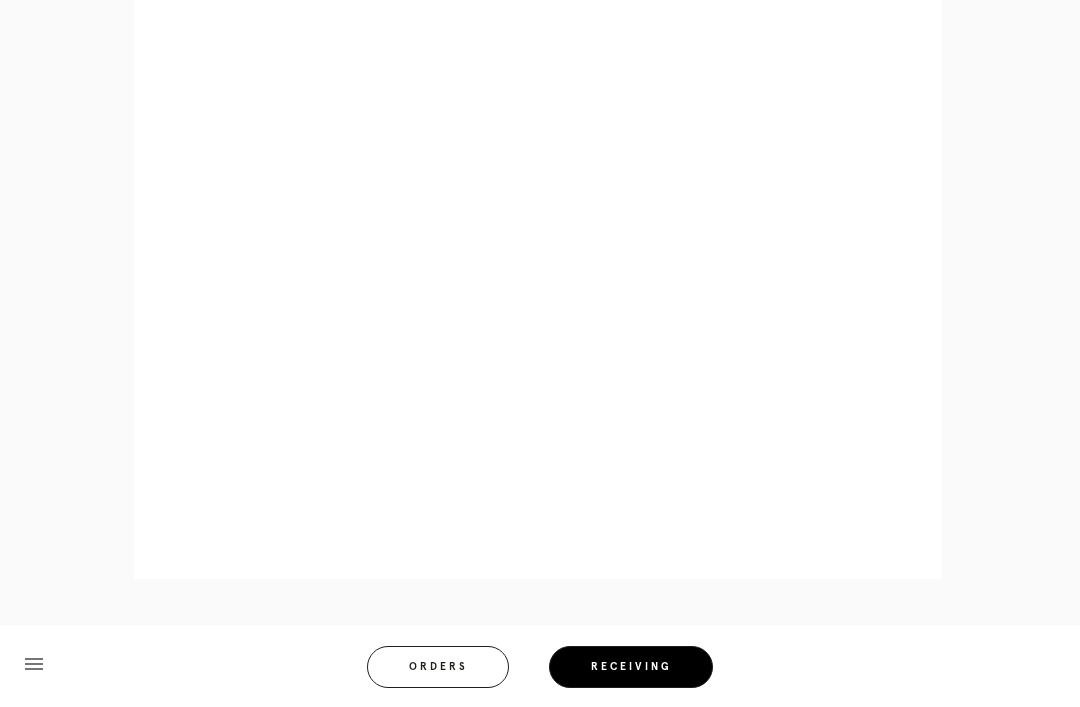 scroll, scrollTop: 858, scrollLeft: 0, axis: vertical 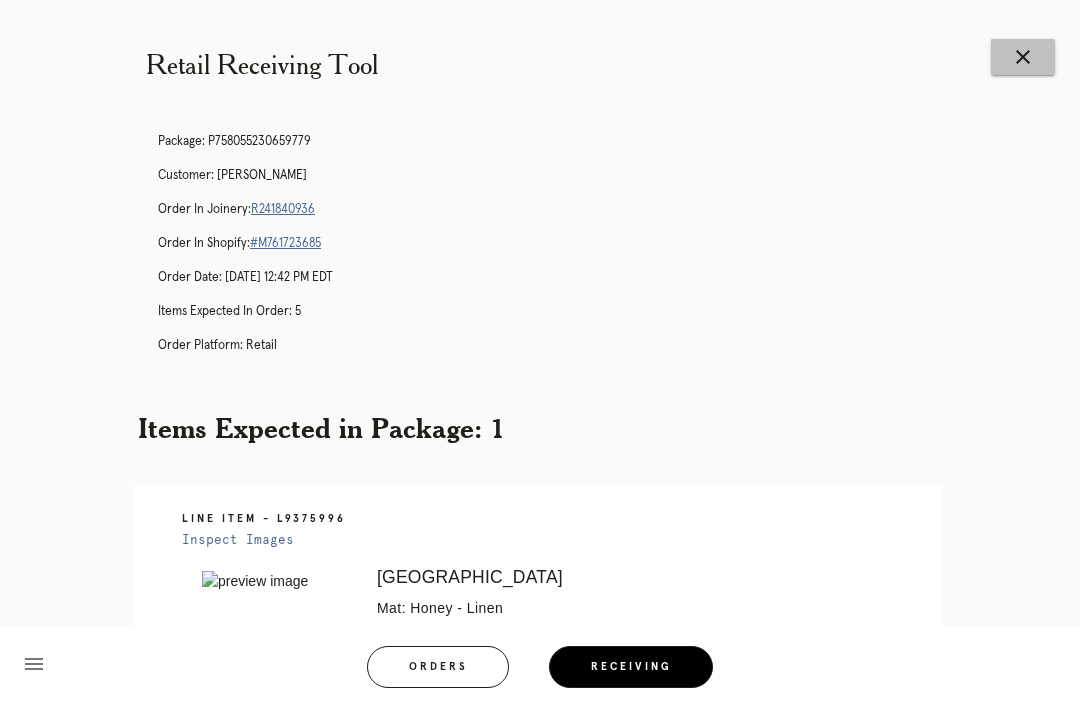 click on "close" at bounding box center (1023, 57) 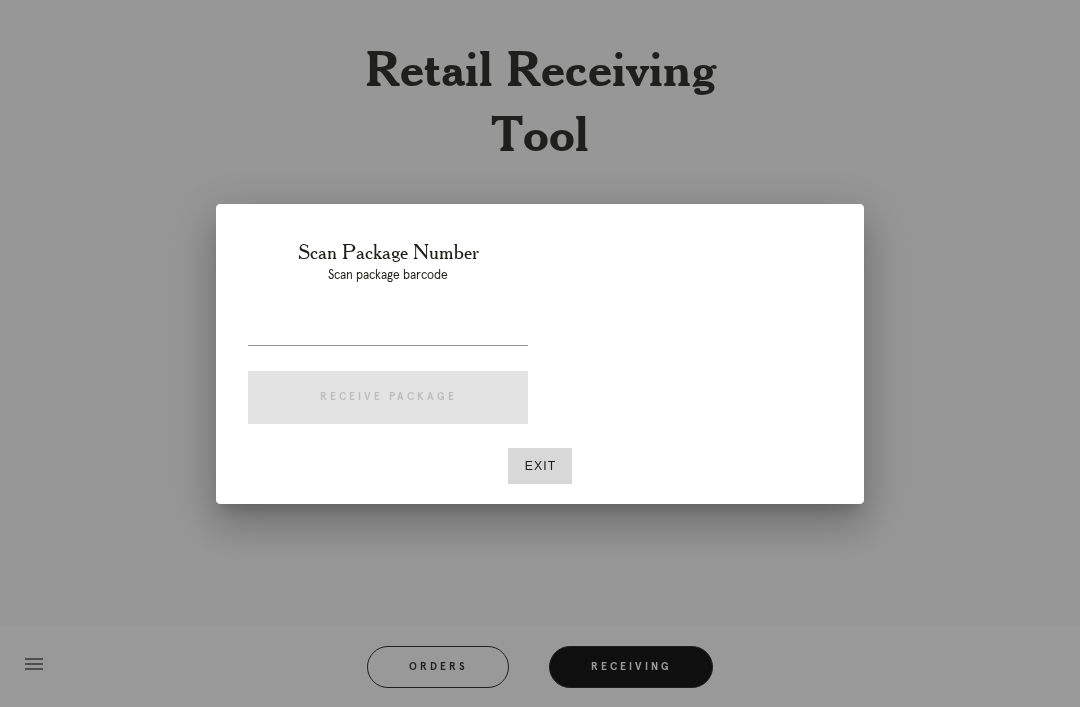 scroll, scrollTop: 0, scrollLeft: 0, axis: both 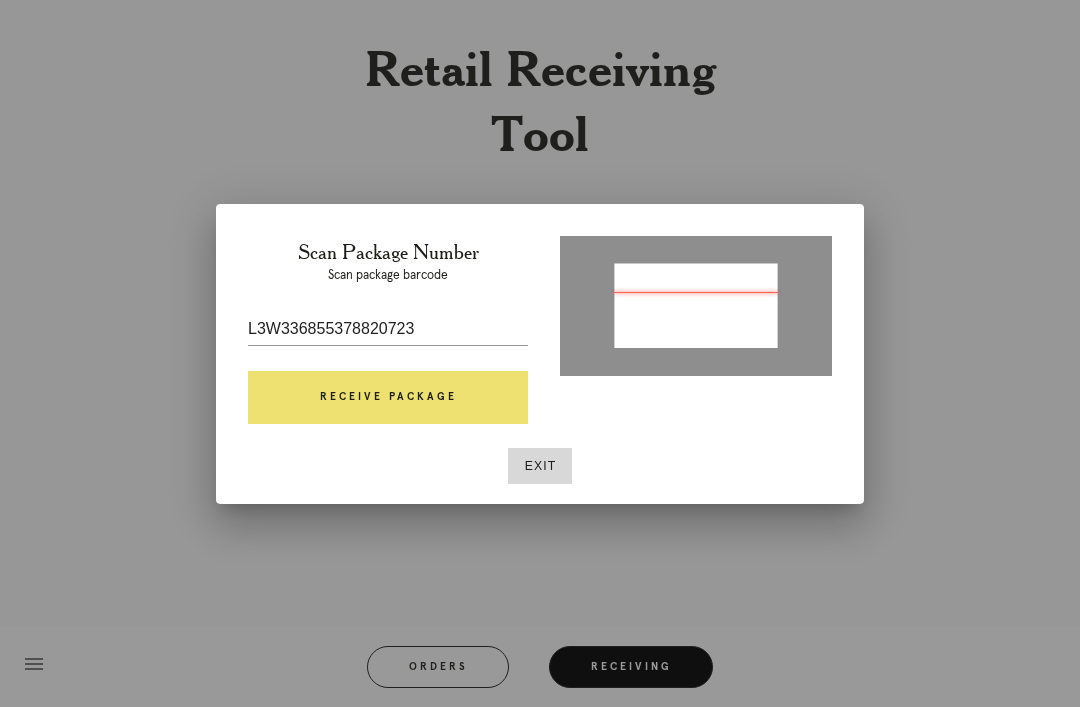 type on "P856999432073452" 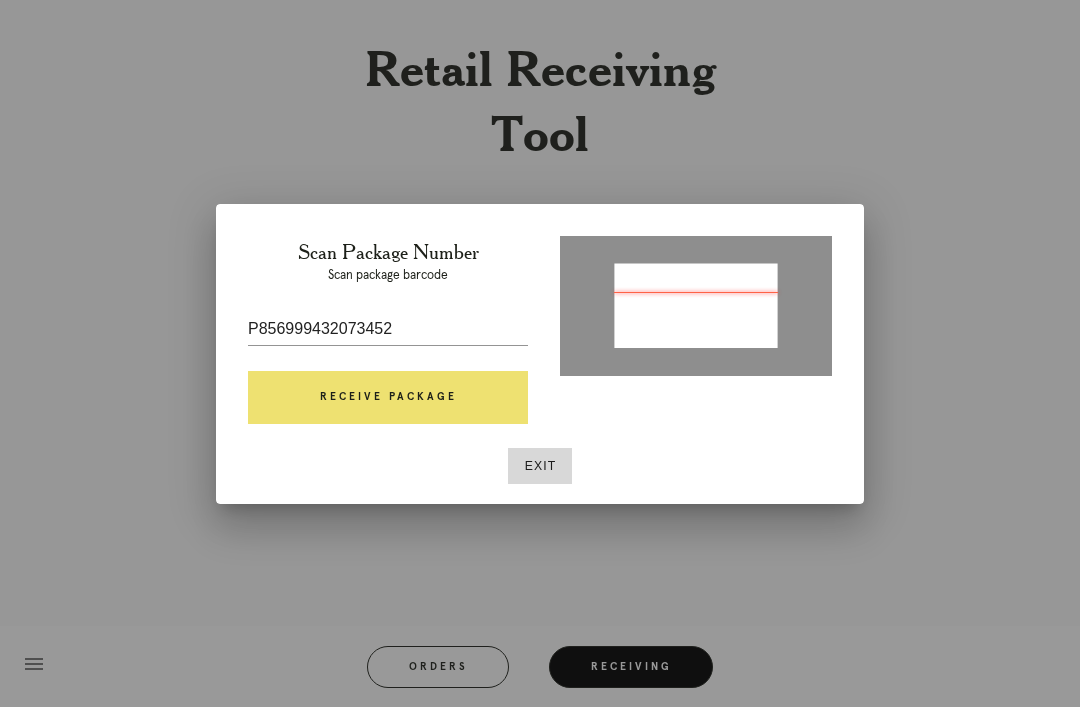 click on "Receive Package" at bounding box center (388, 398) 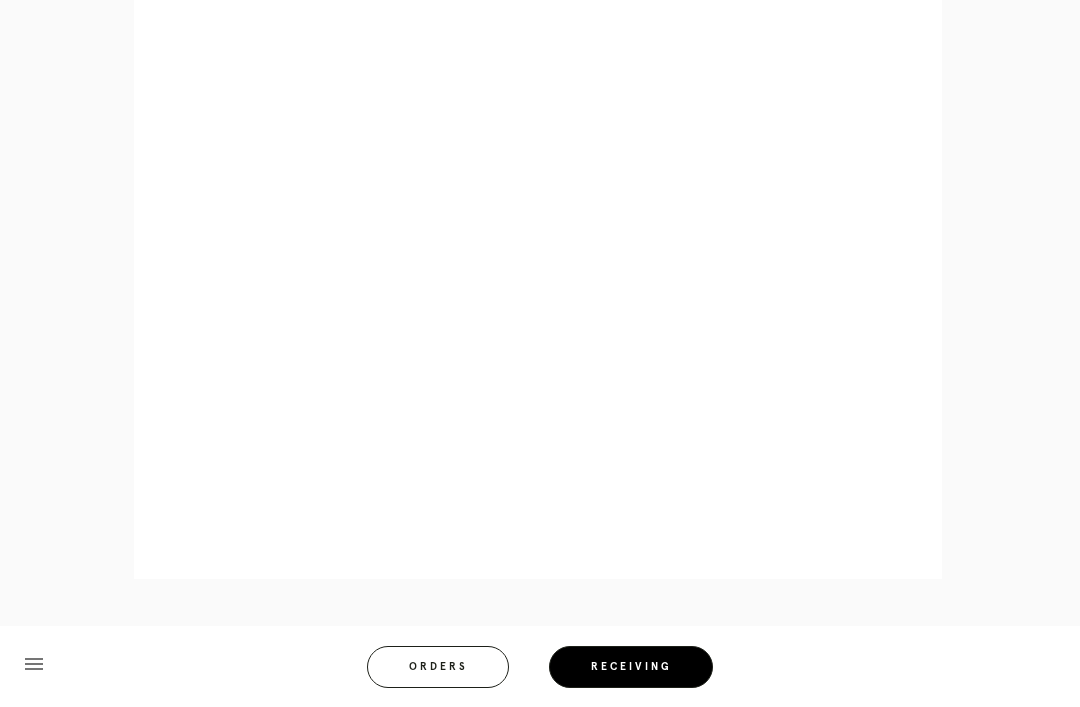 scroll, scrollTop: 858, scrollLeft: 0, axis: vertical 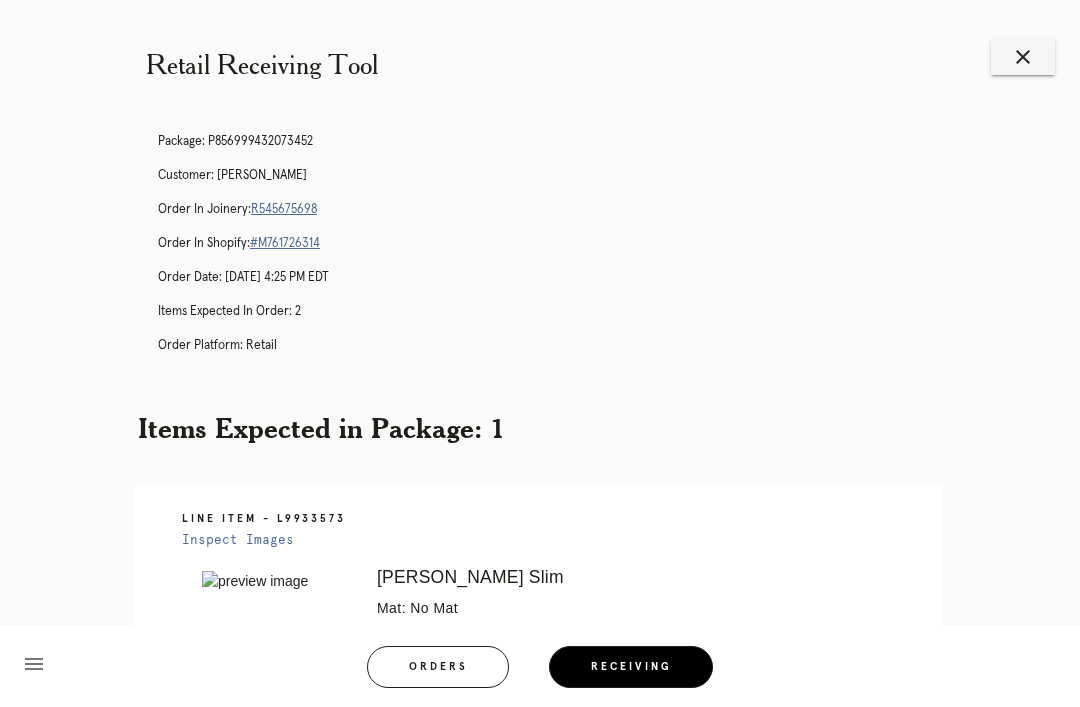 click on "close" at bounding box center (1023, 57) 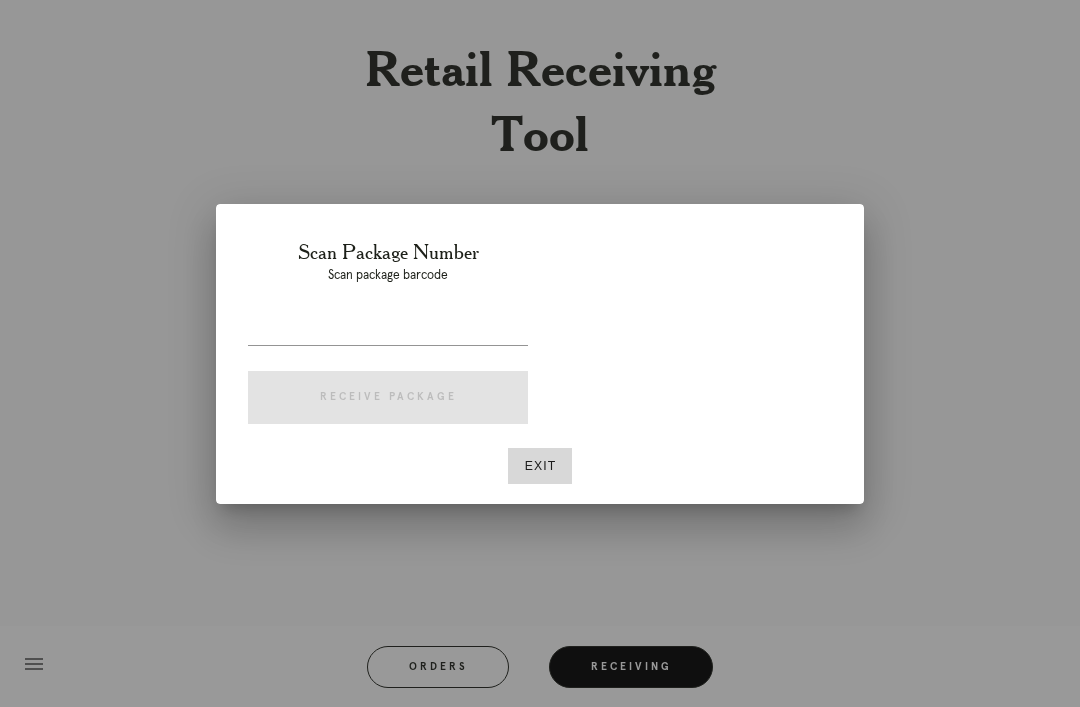 scroll, scrollTop: 0, scrollLeft: 0, axis: both 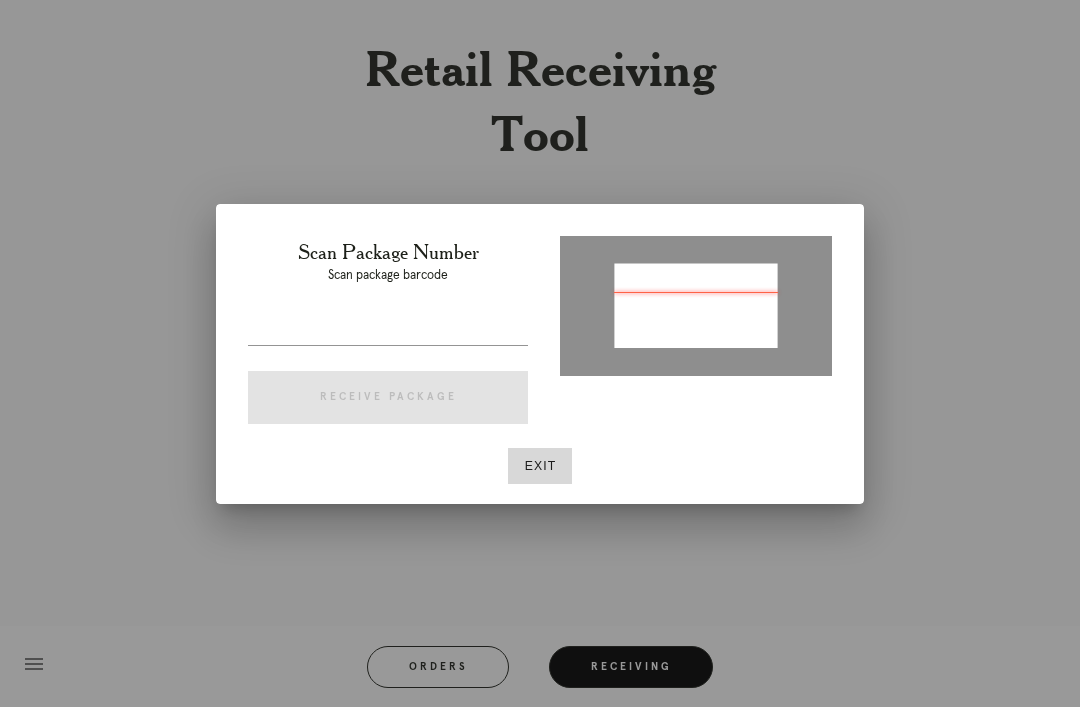 type on "P994717811938731" 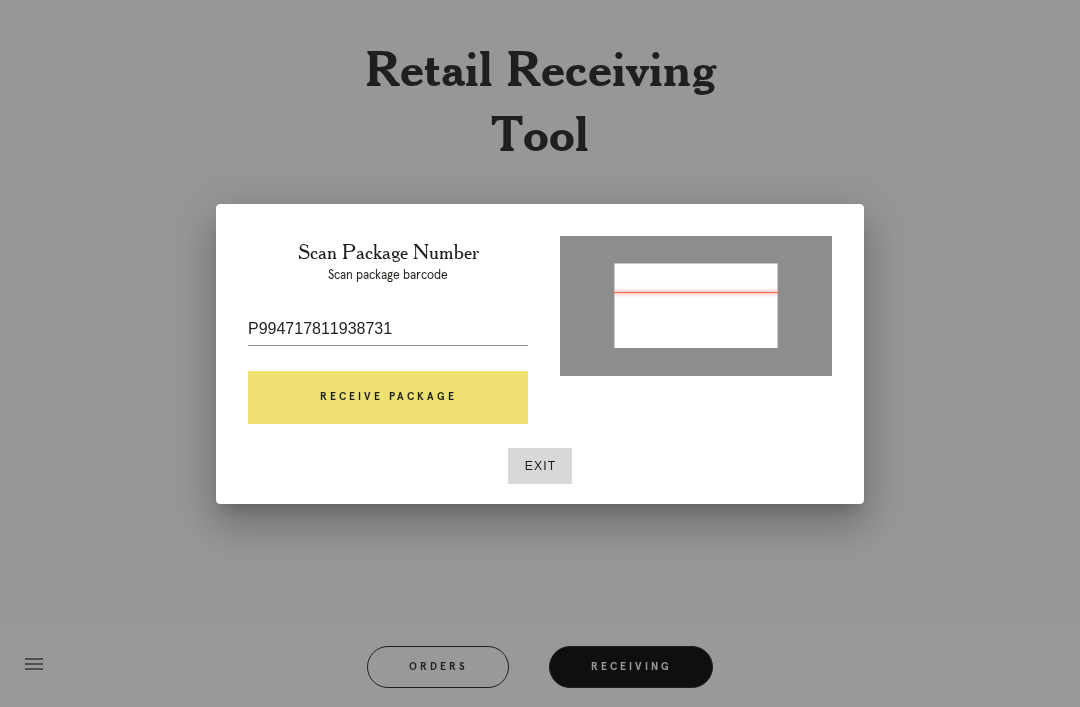 click on "Receive Package" at bounding box center (388, 398) 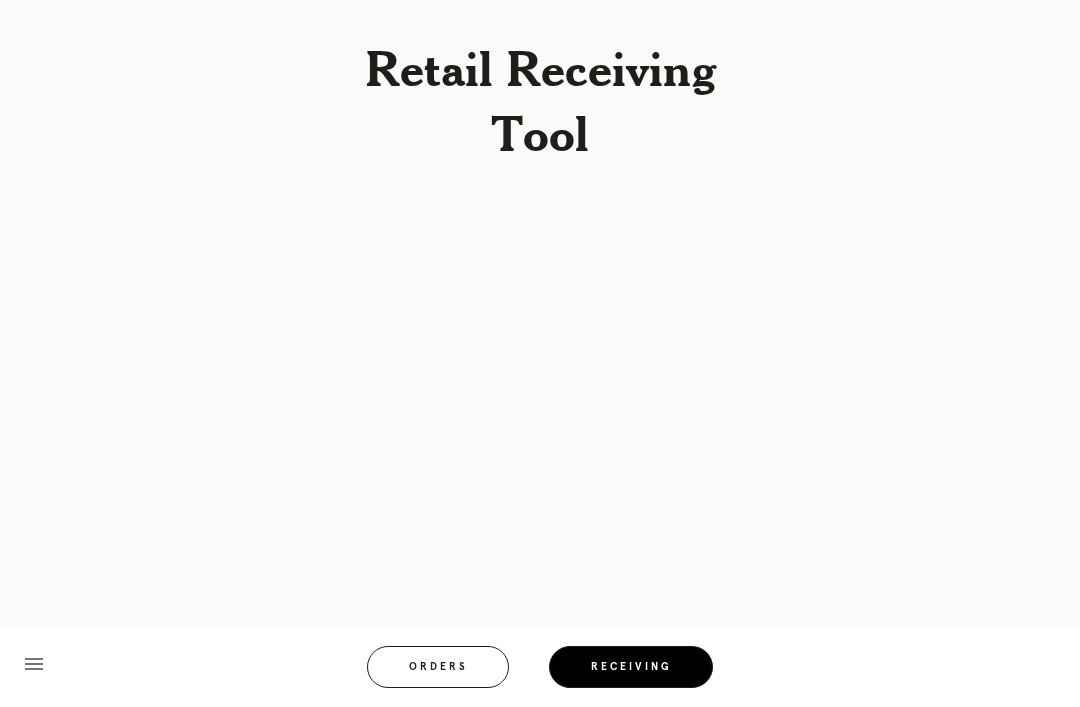 scroll, scrollTop: 0, scrollLeft: 0, axis: both 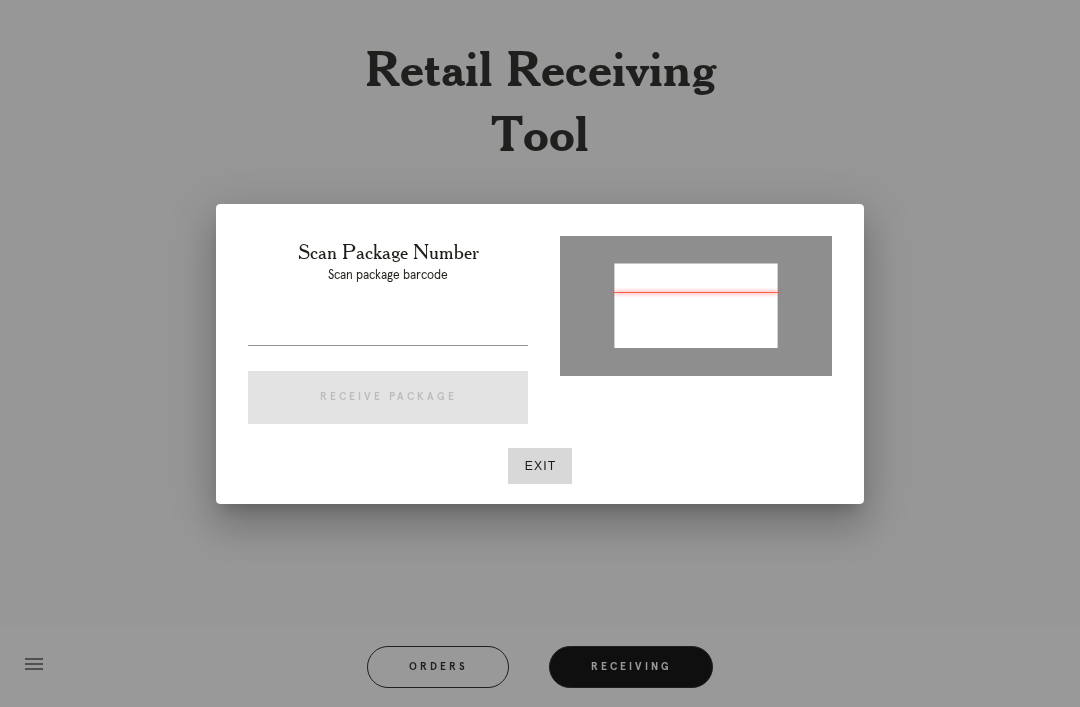 type on "P994717811938731" 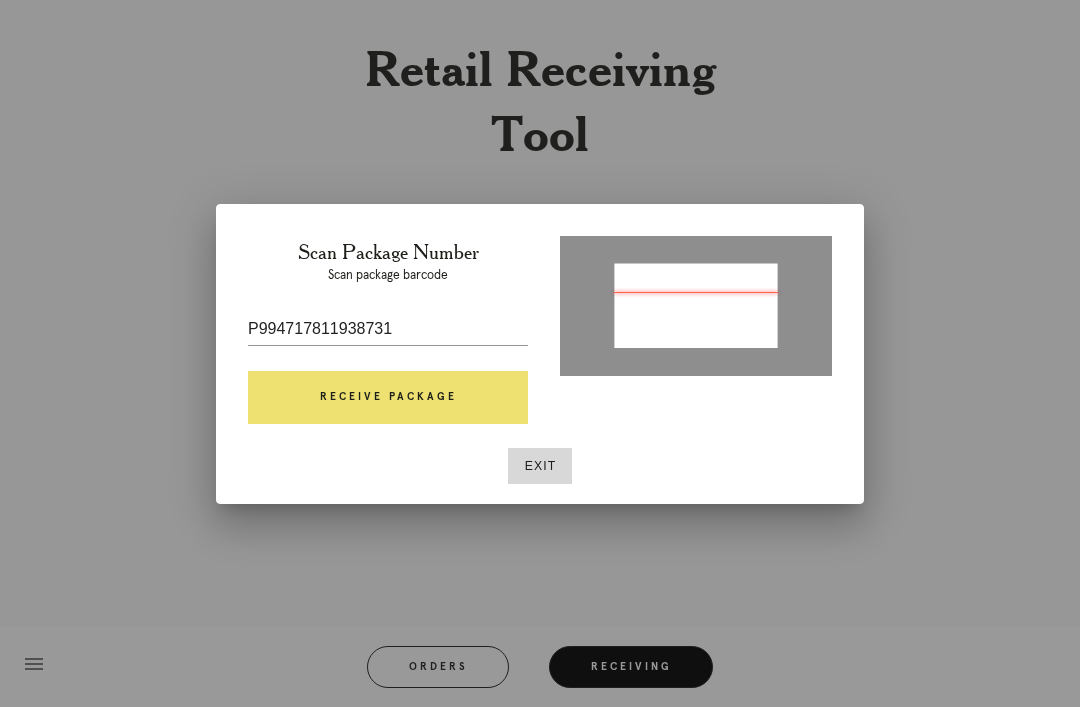 scroll, scrollTop: 1, scrollLeft: 0, axis: vertical 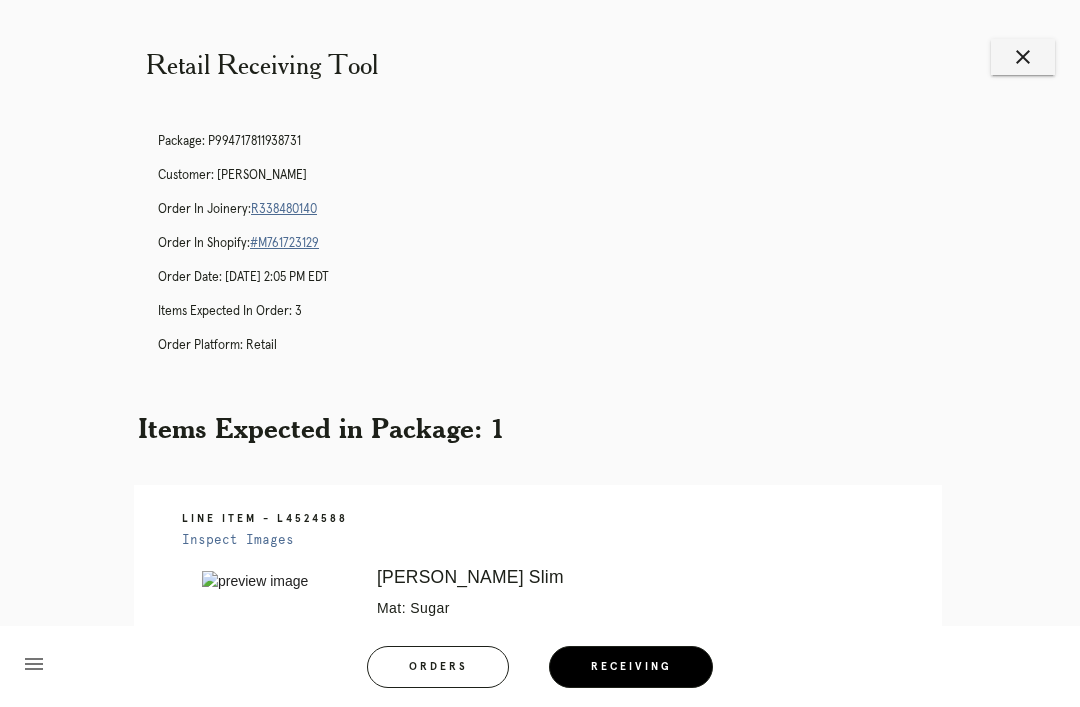 click on "close" at bounding box center [1023, 57] 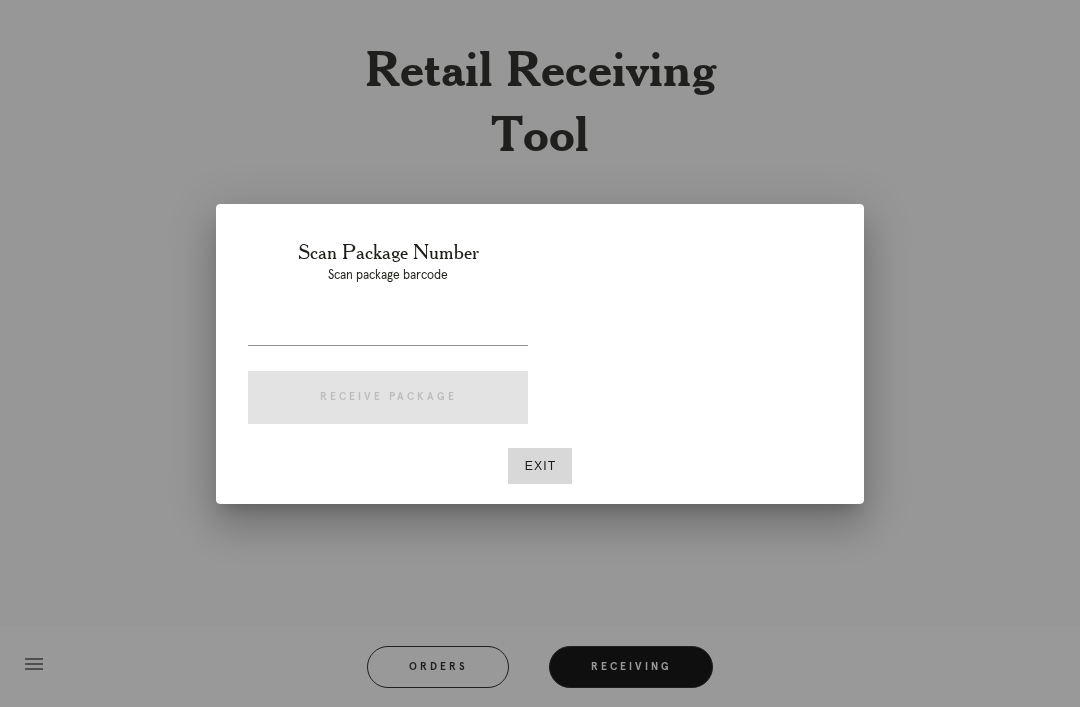 scroll, scrollTop: 0, scrollLeft: 0, axis: both 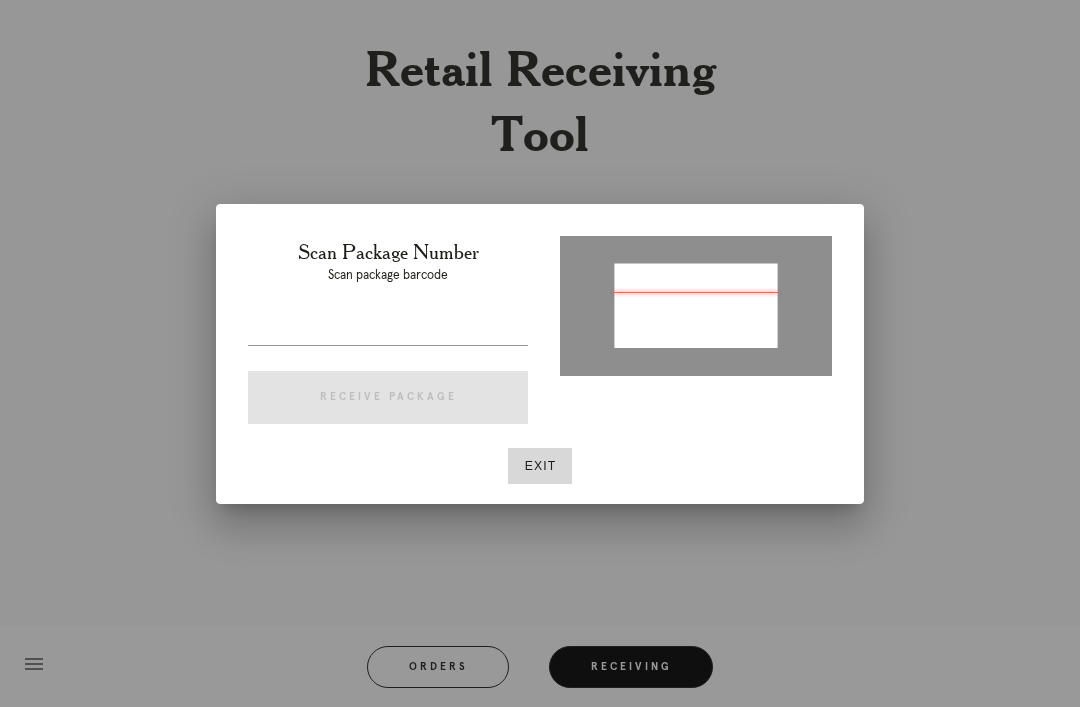 type on "P992548495821503" 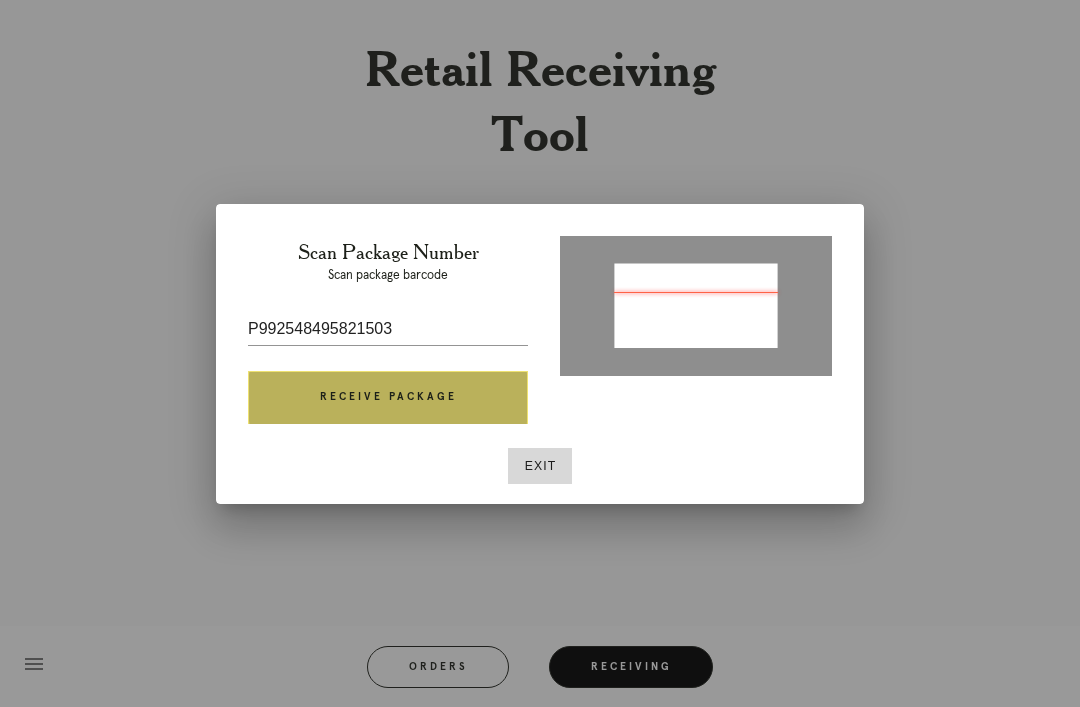 click on "Receive Package" at bounding box center (388, 398) 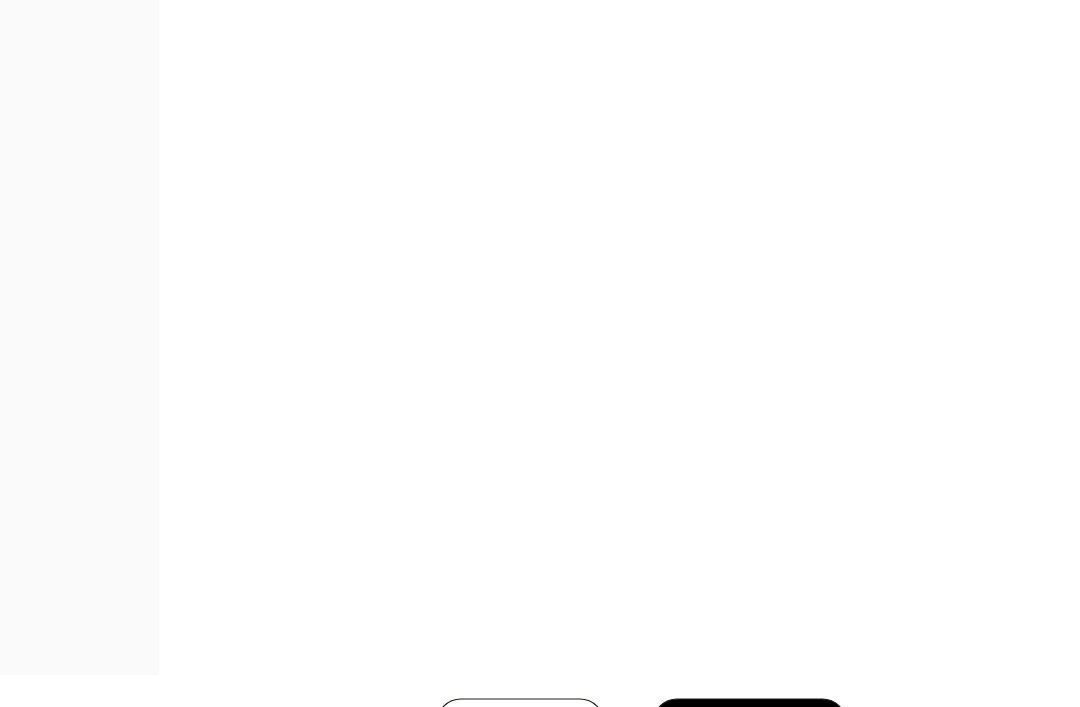 scroll, scrollTop: 1128, scrollLeft: 0, axis: vertical 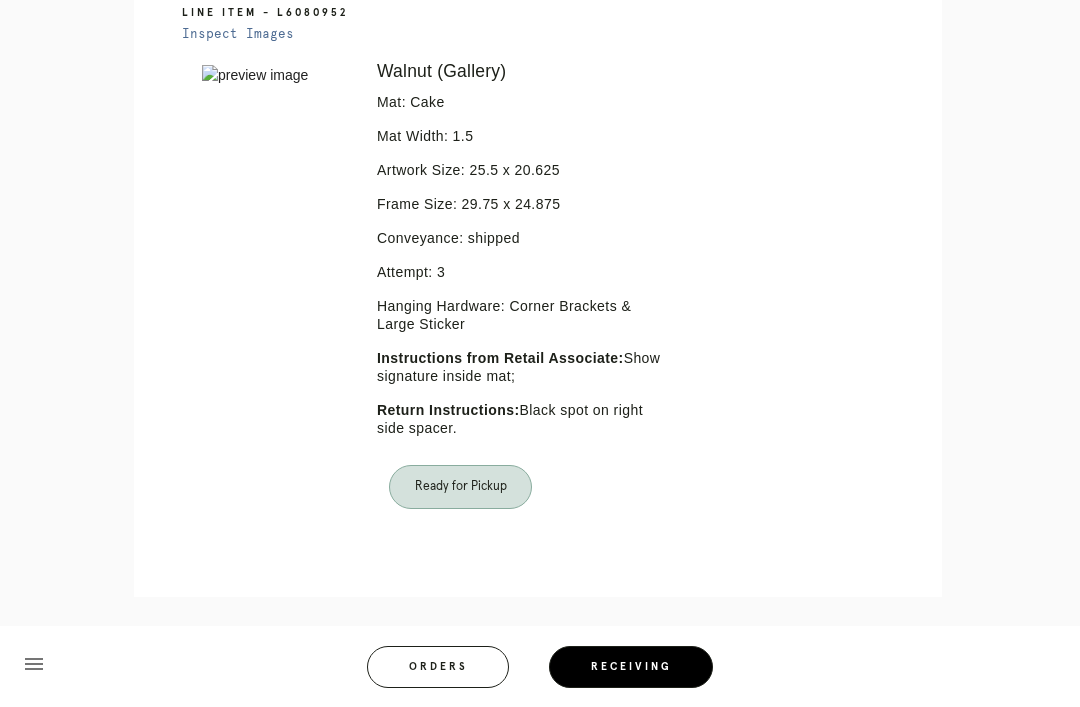 click on "Receiving" at bounding box center (631, 667) 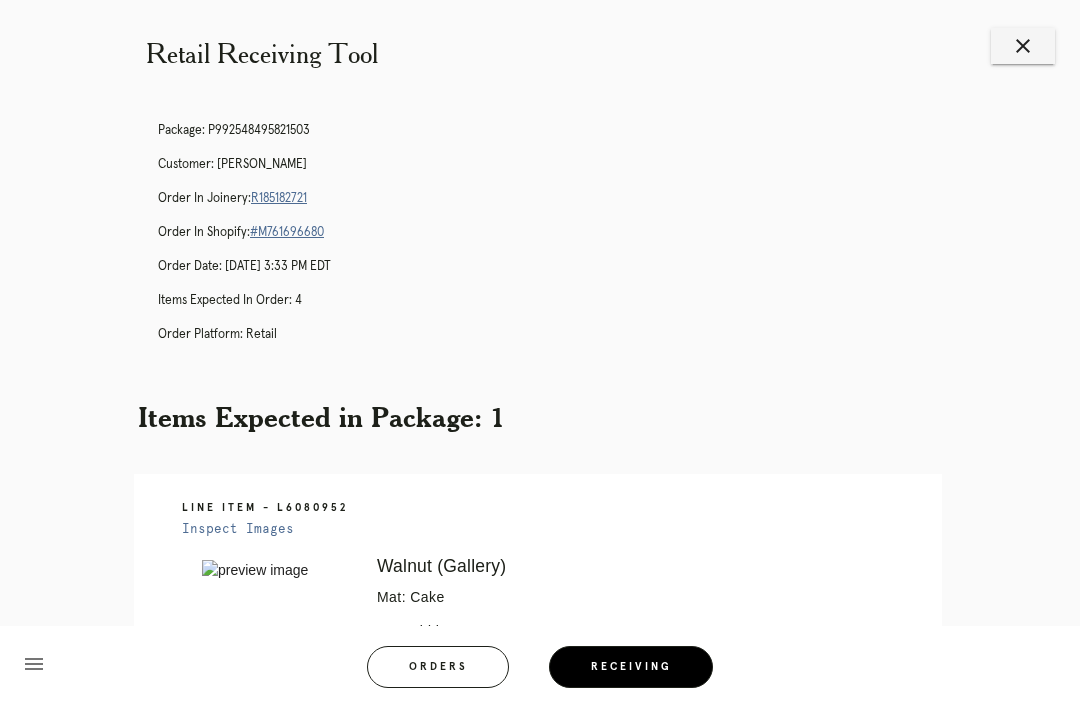 scroll, scrollTop: 0, scrollLeft: 0, axis: both 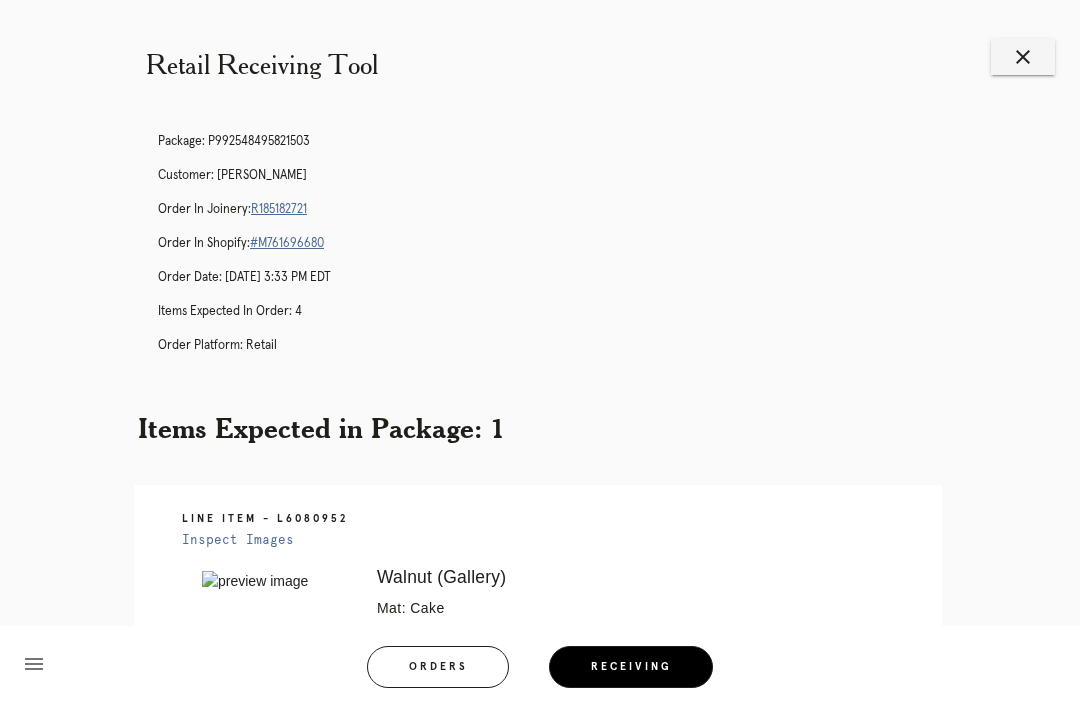 click on "close" at bounding box center (1023, 57) 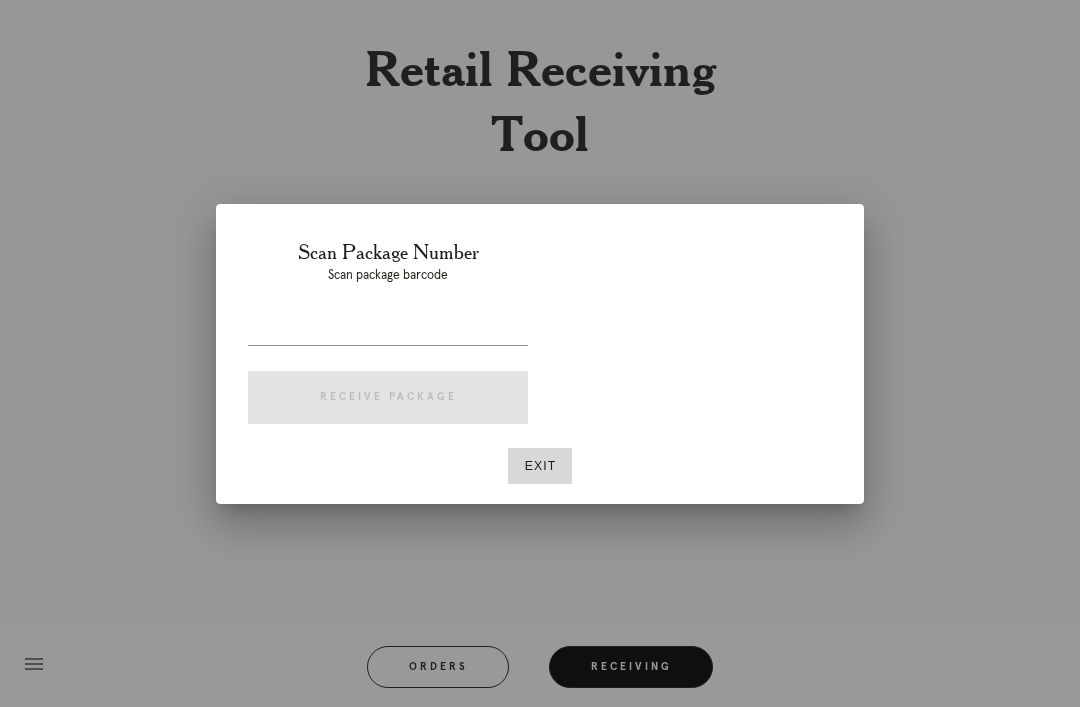 scroll, scrollTop: 0, scrollLeft: 0, axis: both 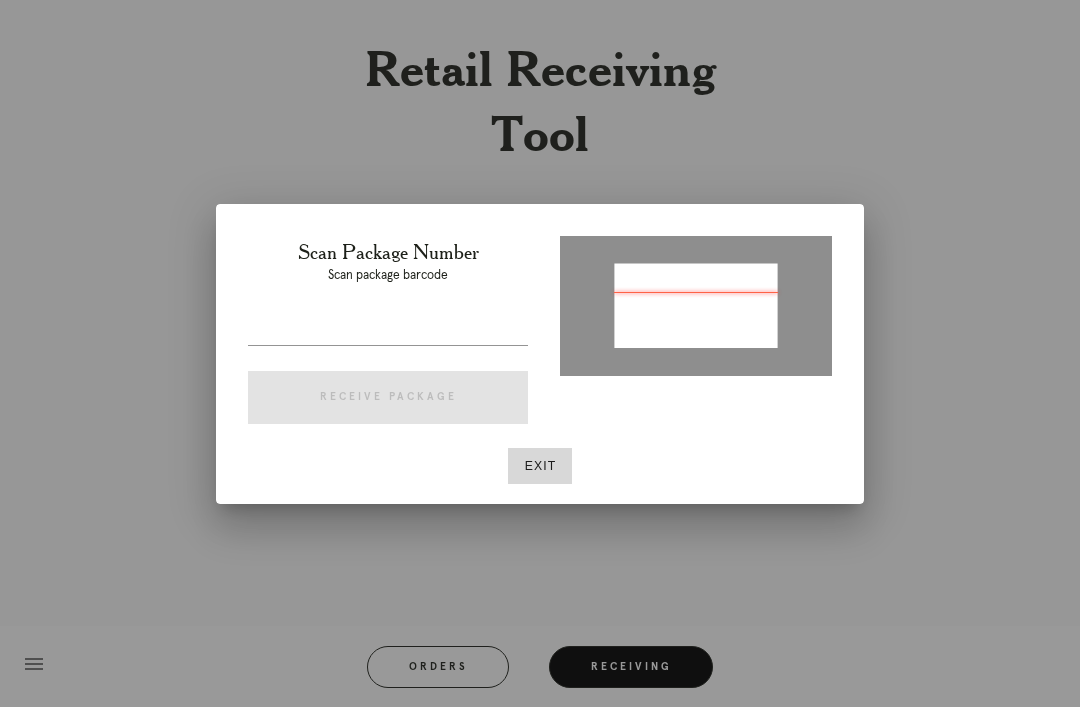 type on "P111888284080947" 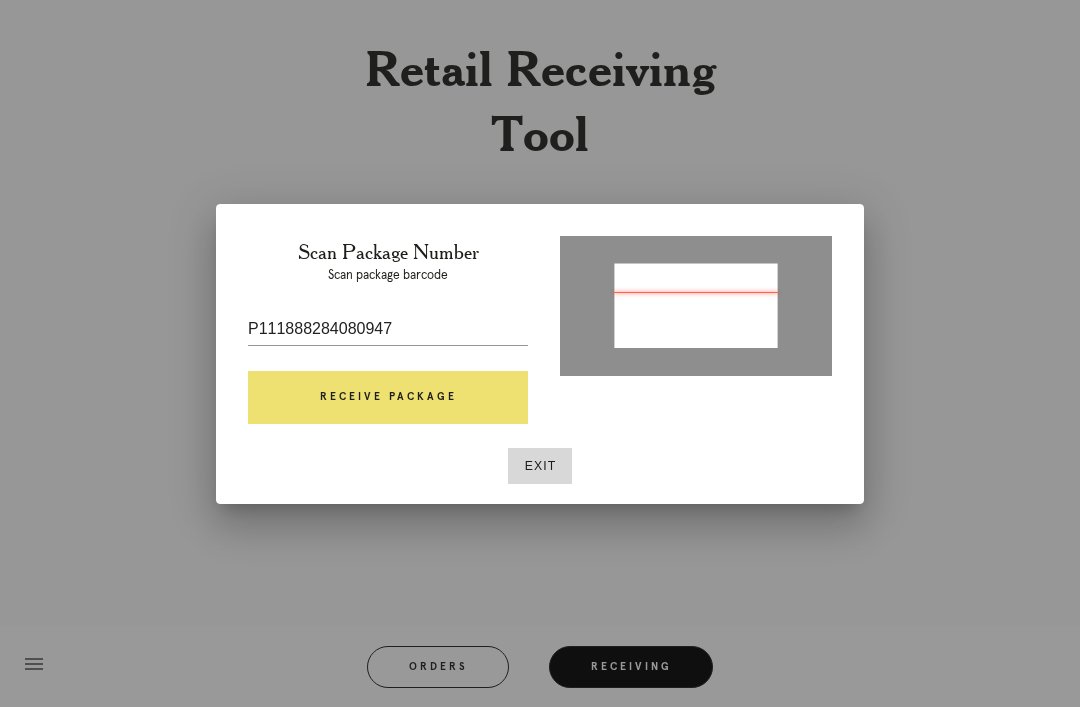 click on "Receive Package" at bounding box center (388, 398) 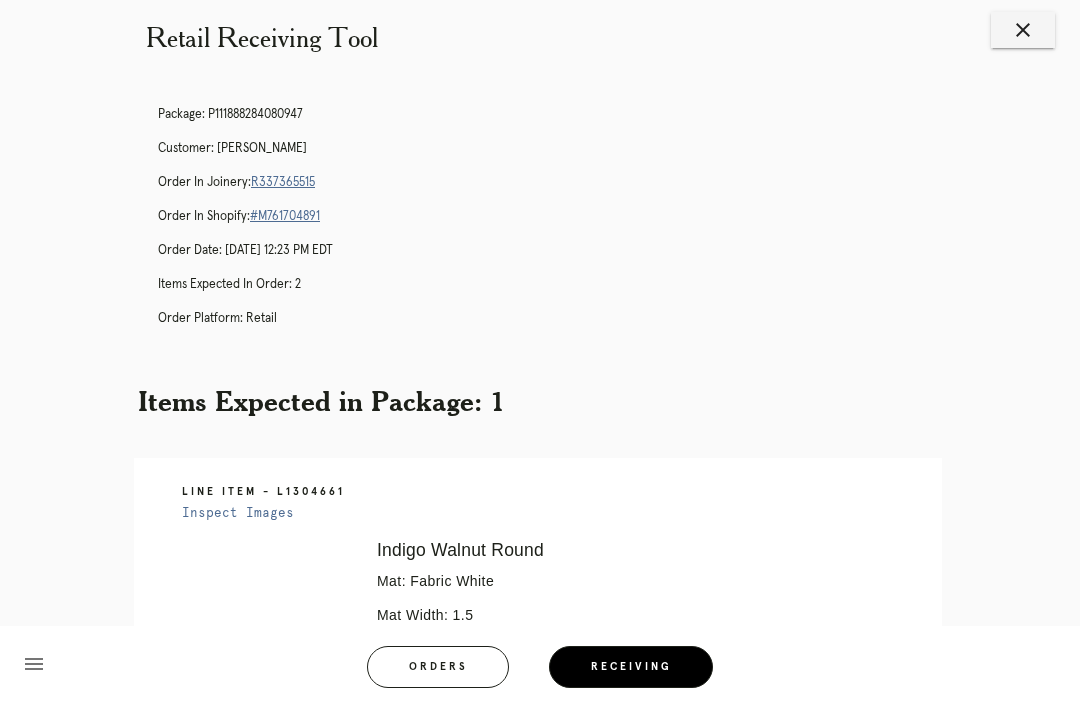 scroll, scrollTop: 6, scrollLeft: 0, axis: vertical 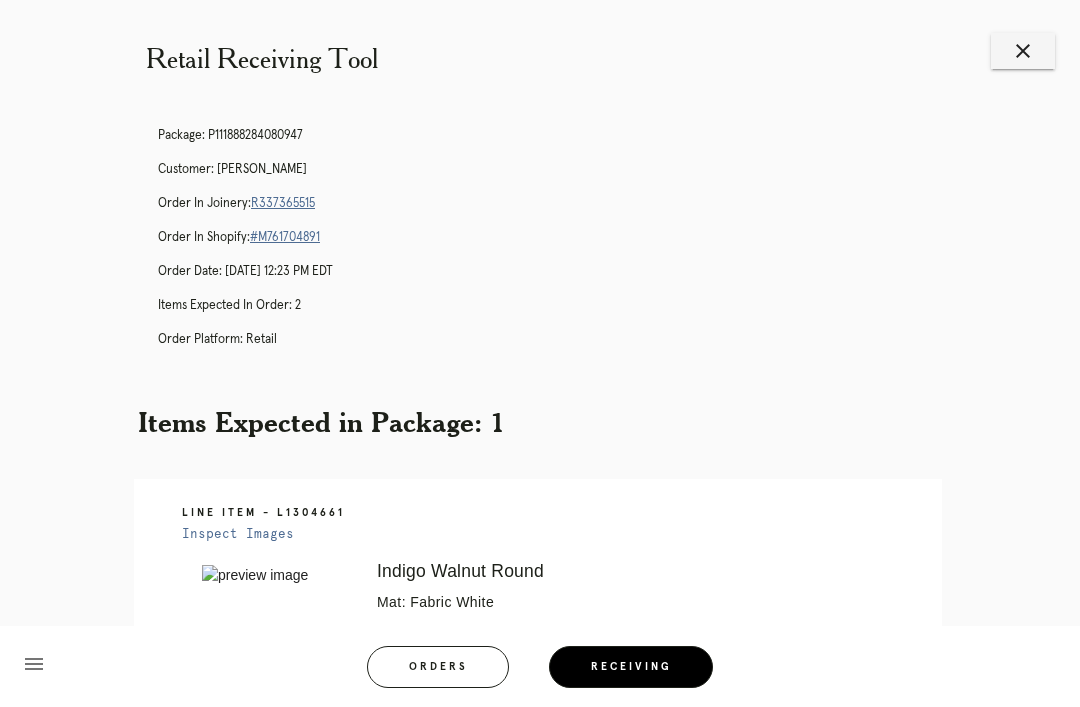 click on "R337365515" at bounding box center (283, 203) 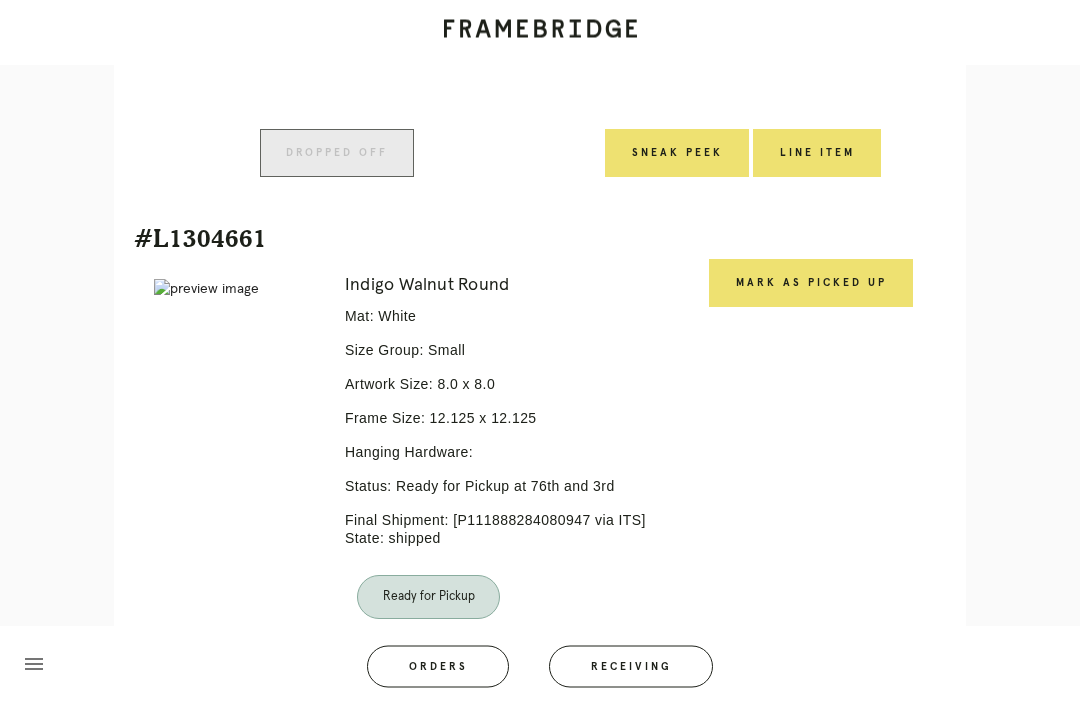 scroll, scrollTop: 894, scrollLeft: 0, axis: vertical 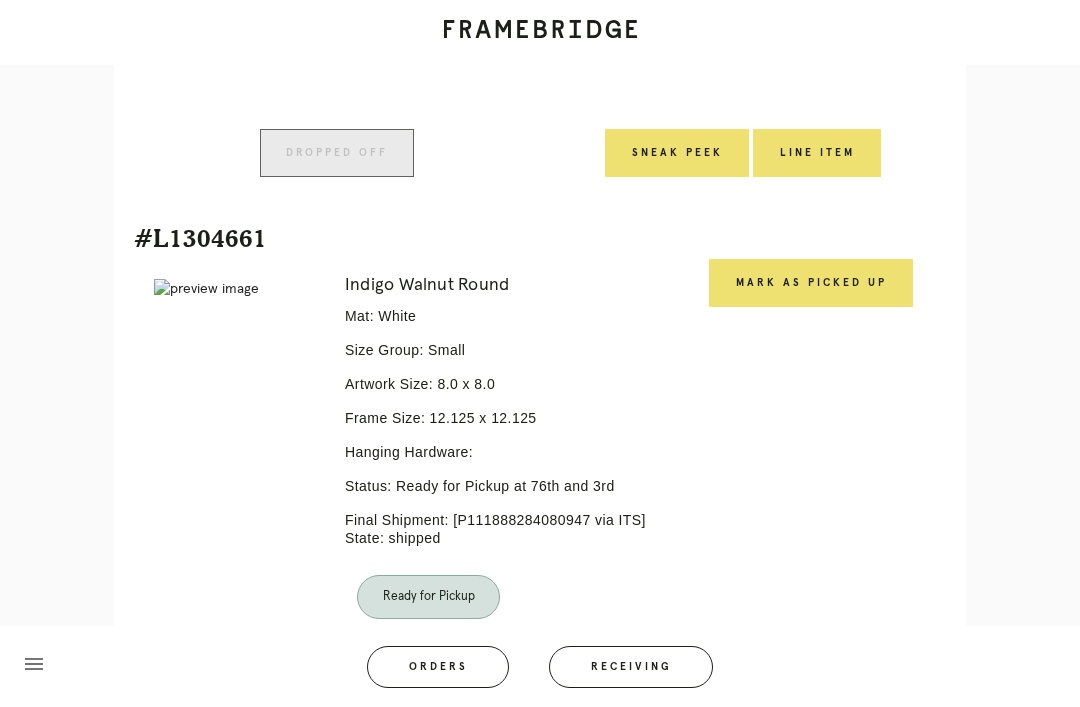 click on "Mark as Picked Up" at bounding box center (811, 283) 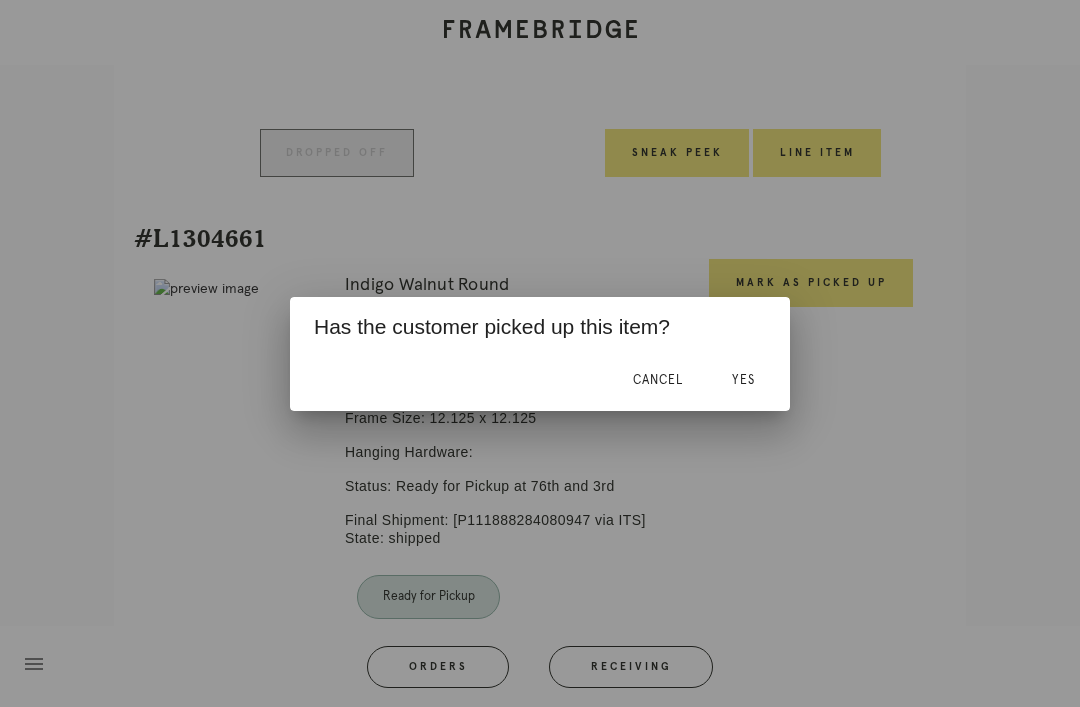 click on "Yes" at bounding box center [743, 380] 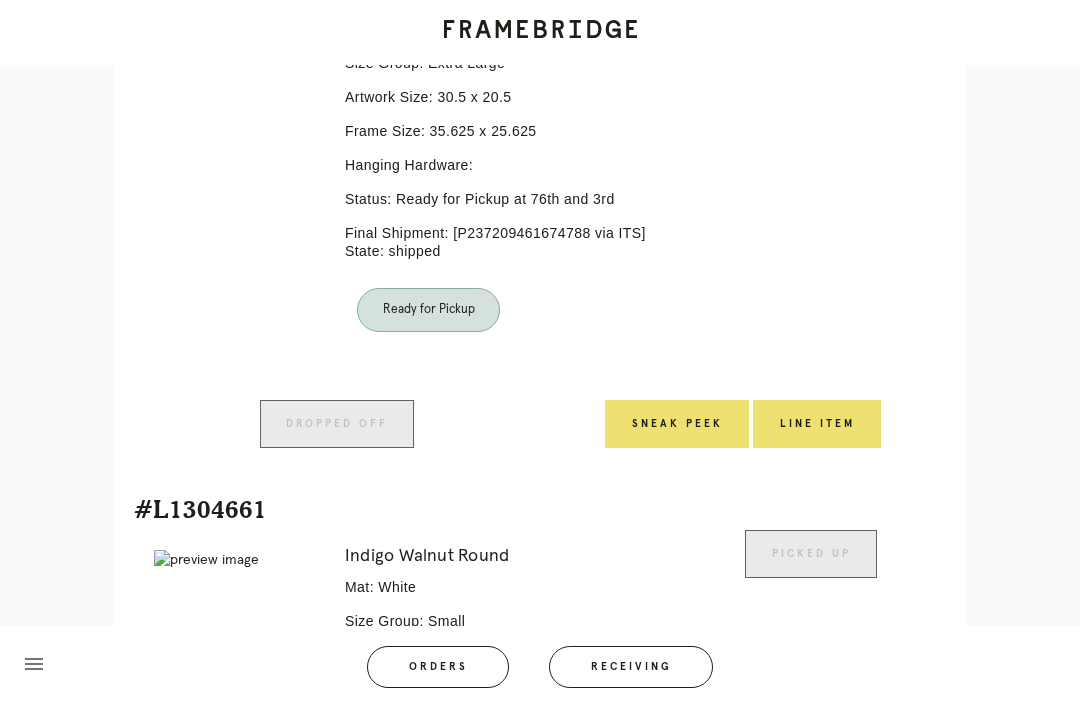 scroll, scrollTop: 449, scrollLeft: 0, axis: vertical 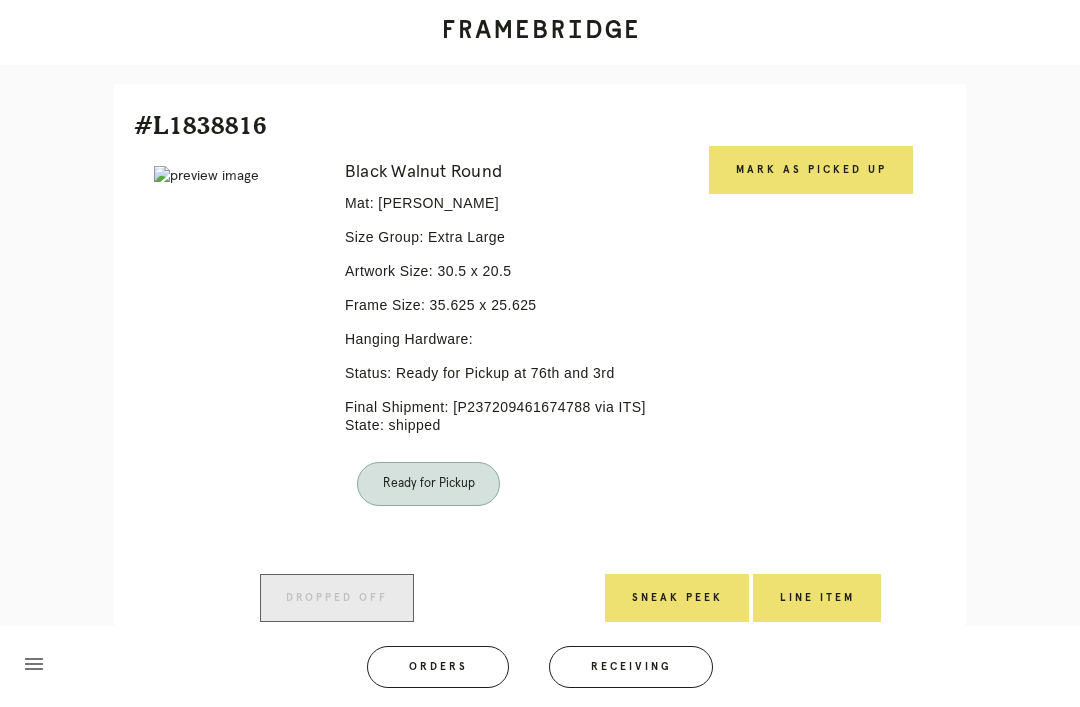 click on "Mark as Picked Up" at bounding box center [811, 170] 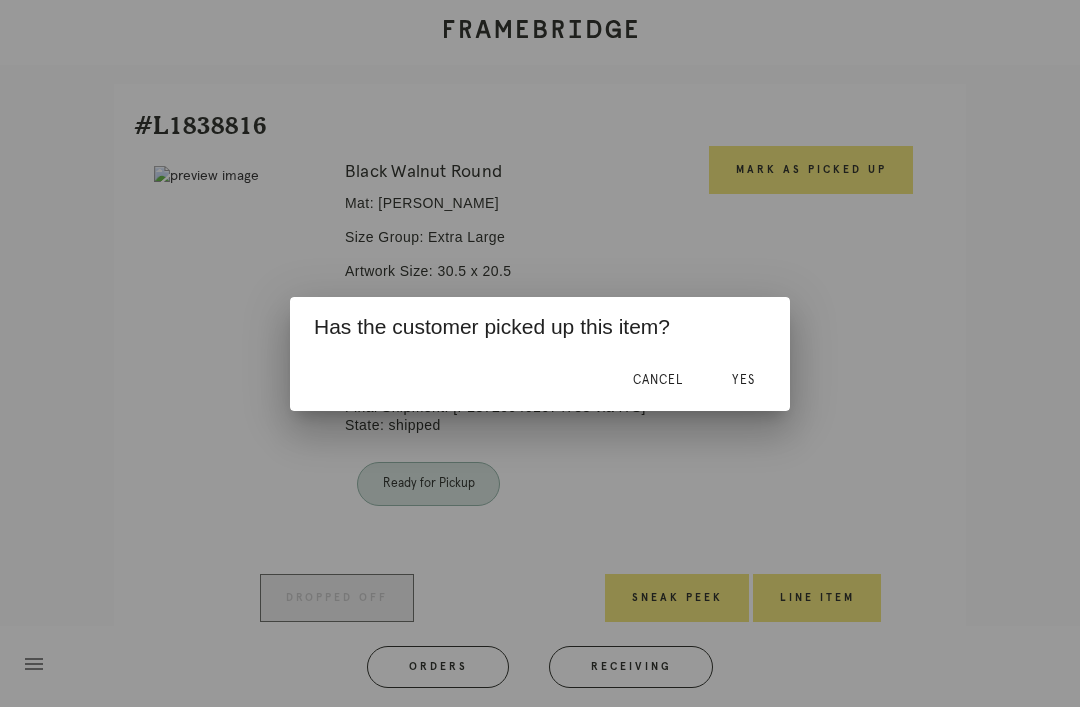 click on "Yes" at bounding box center (743, 380) 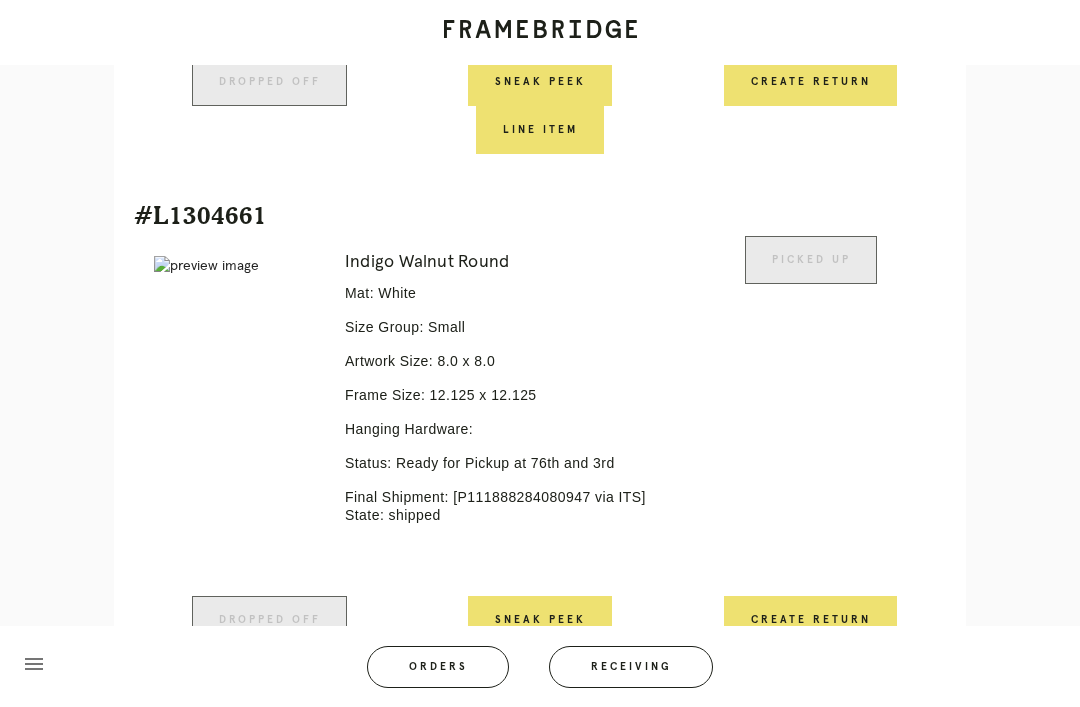 scroll, scrollTop: 970, scrollLeft: 0, axis: vertical 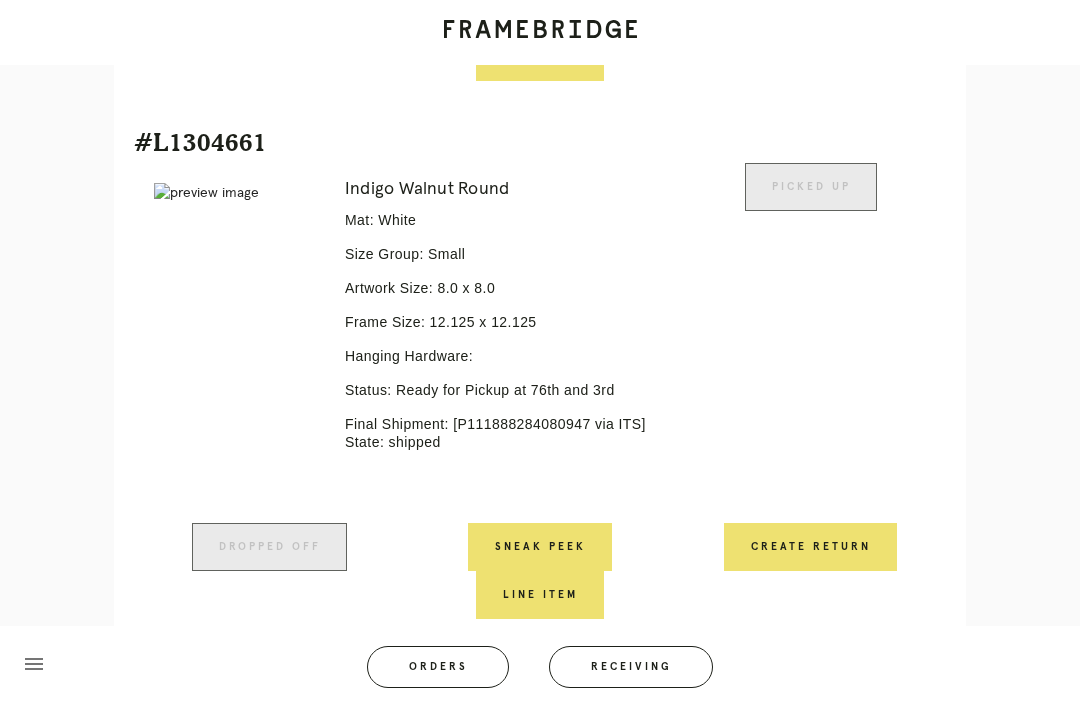click on "Receiving" at bounding box center [631, 667] 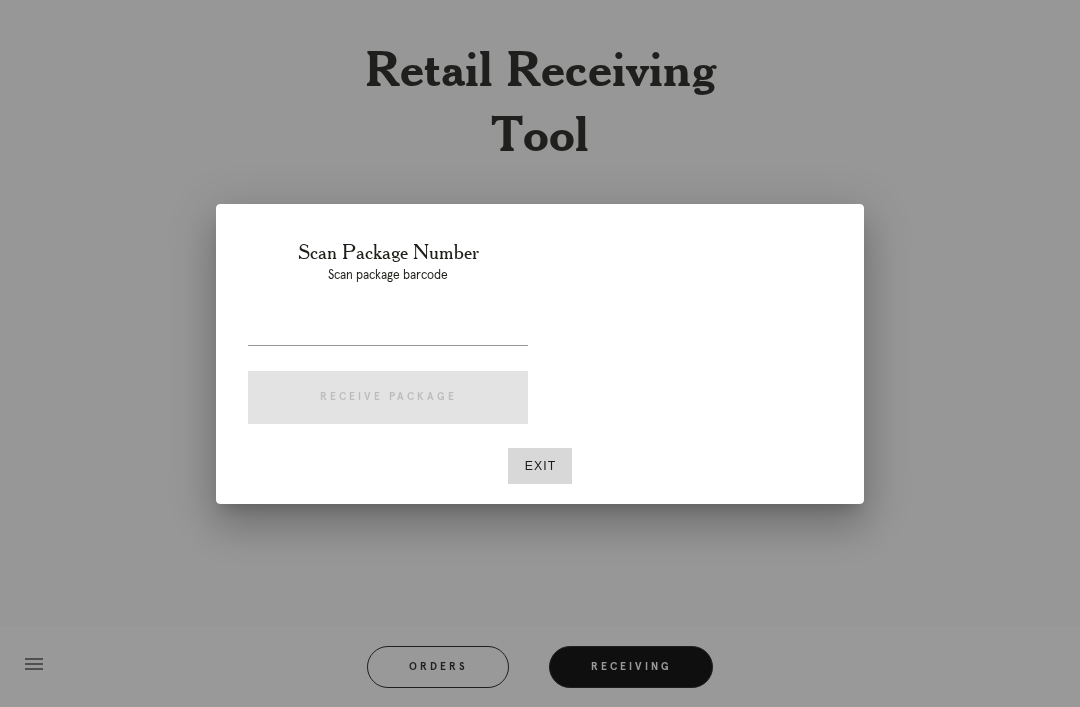 scroll, scrollTop: 64, scrollLeft: 0, axis: vertical 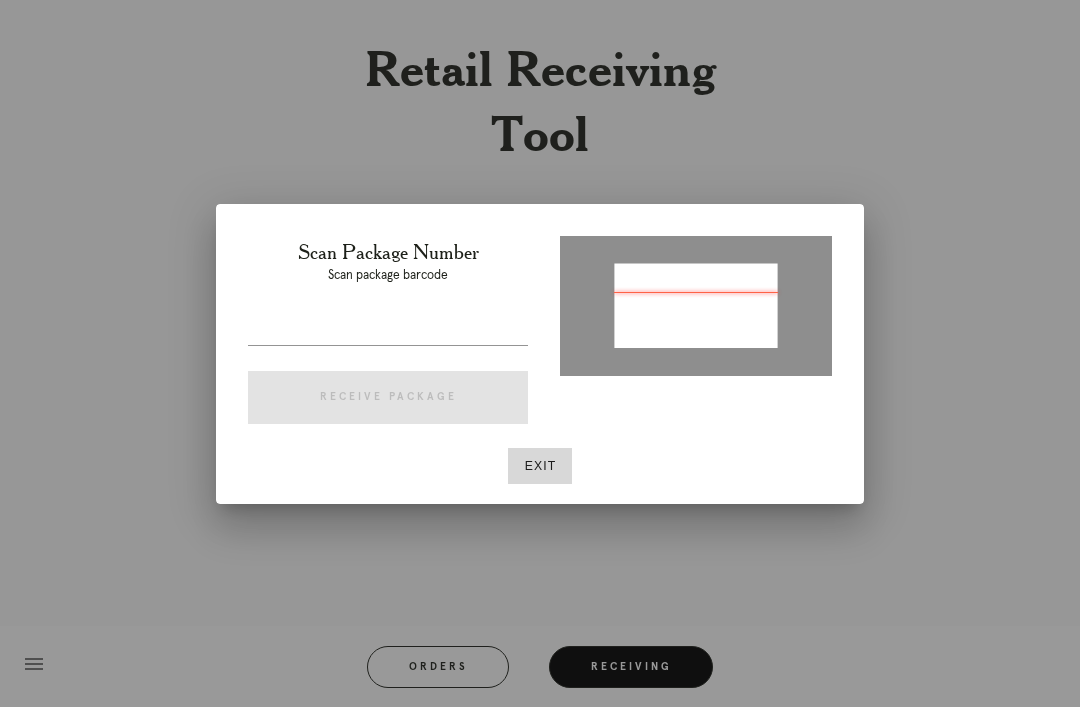 type on "P113790221110992" 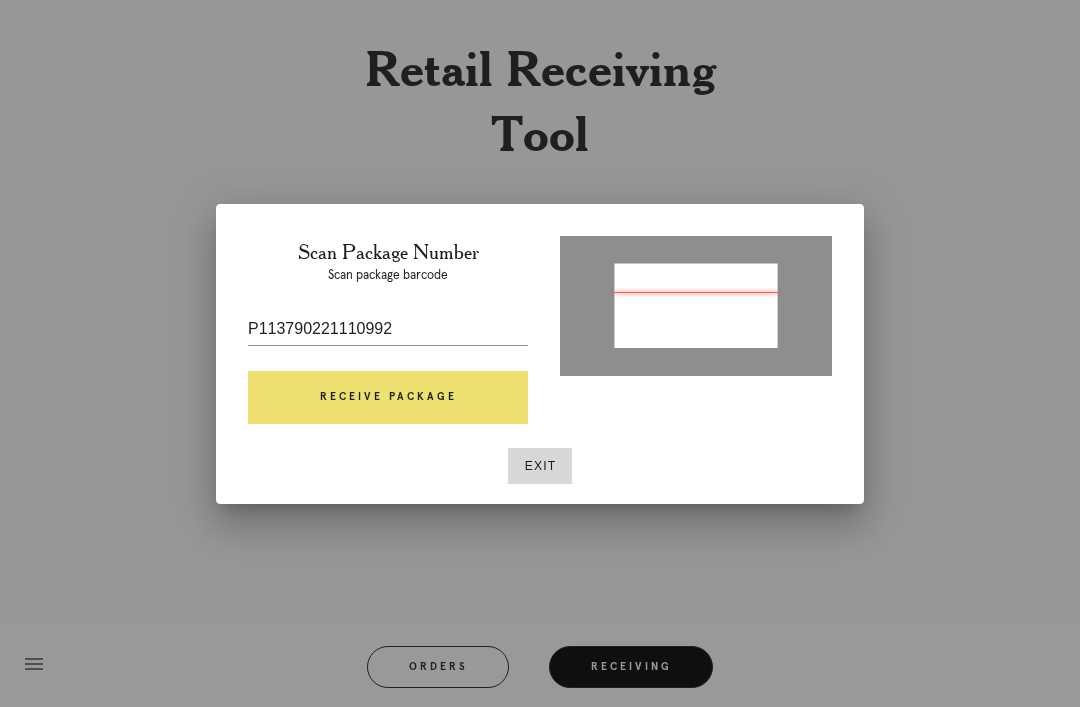 click on "Receive Package" at bounding box center (388, 398) 